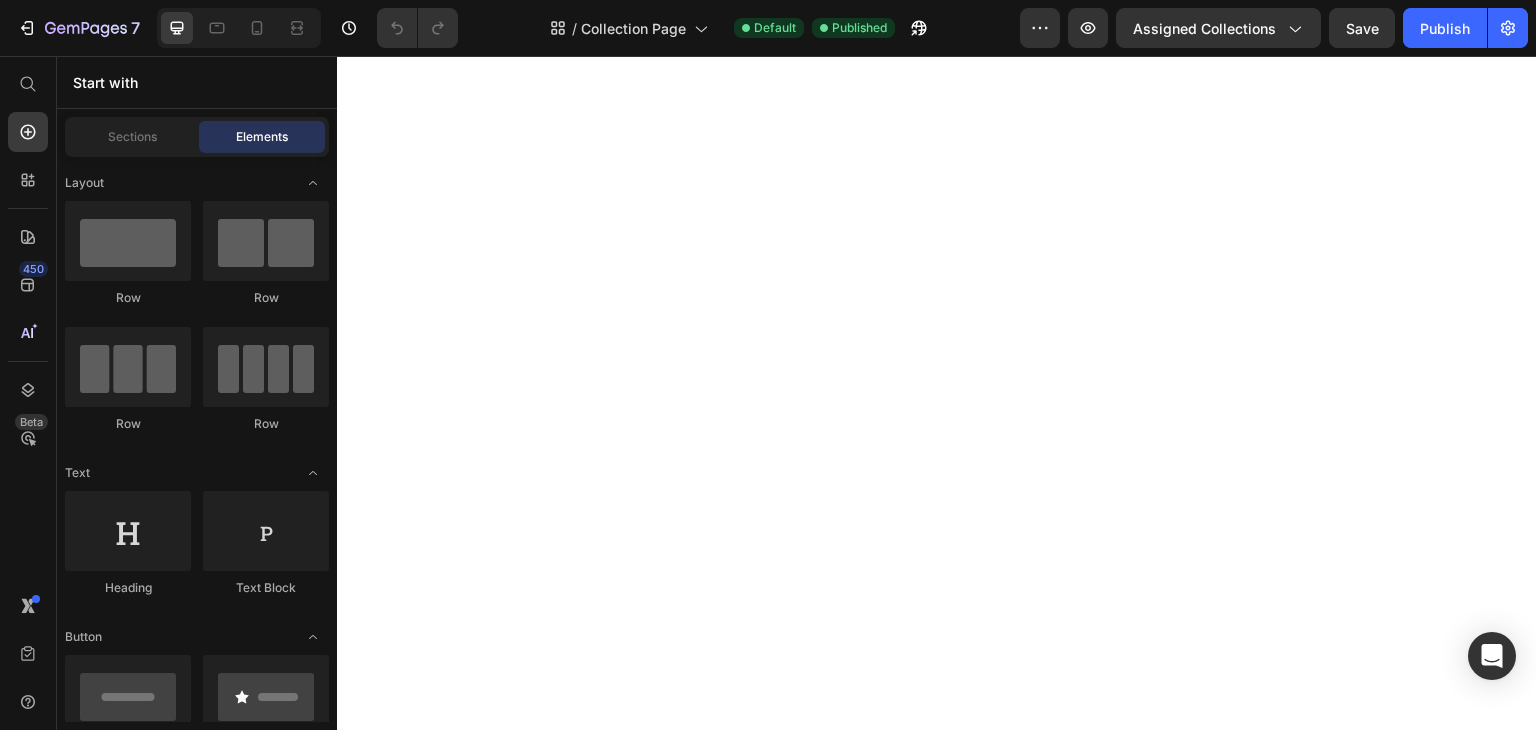 scroll, scrollTop: 0, scrollLeft: 0, axis: both 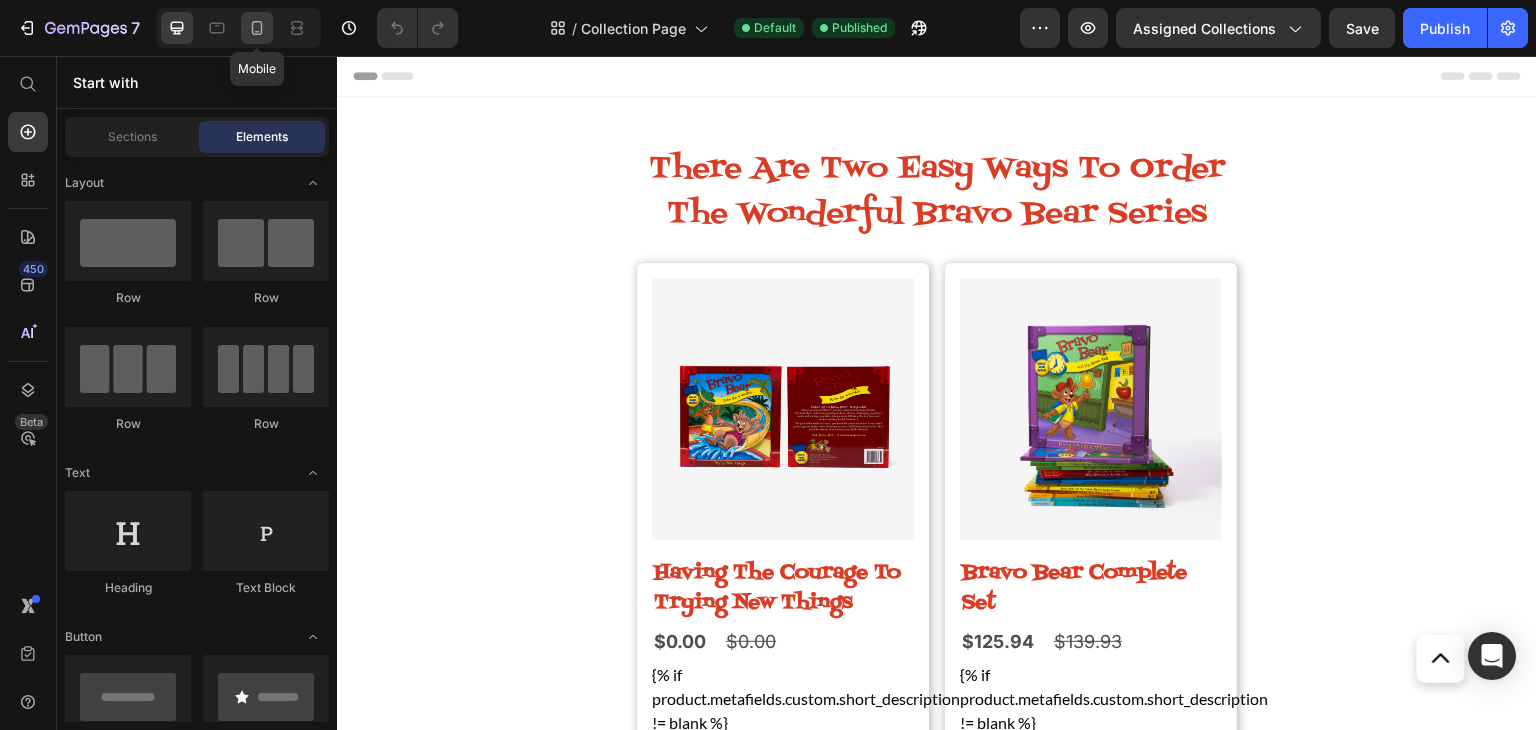 click 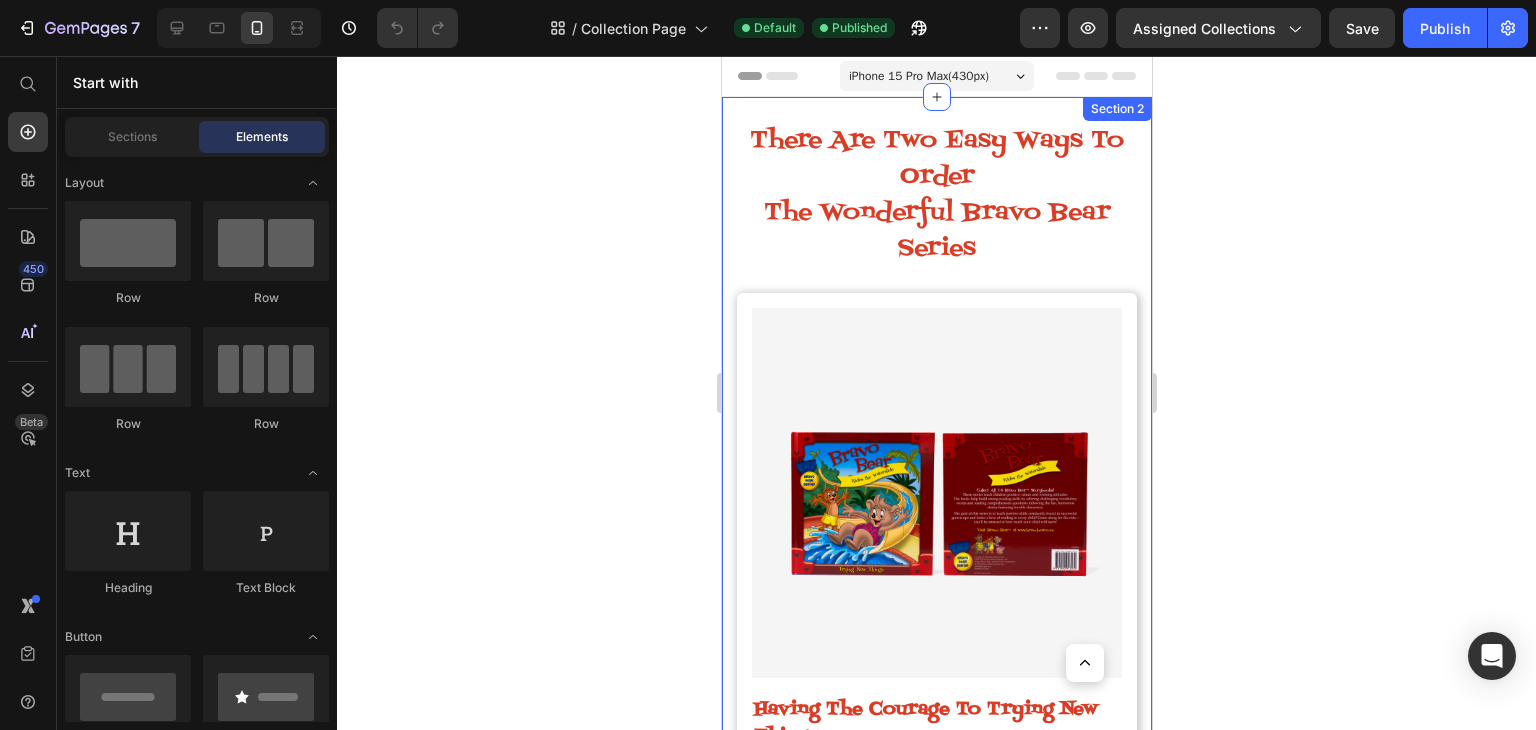 click on "There Are Two Easy Ways To Order  The Wonderful Bravo Bear Series Heading Product Images Having The Courage To Trying New Things Product Title $0.00 Product Price $0.00 Product Price Row {% if product.metafields.custom.short_description != blank %}
{{ product.metafields.custom.short_description | metafield_tag }}
{% endif %} Custom Code
add to cart Add to Cart Row Product Images Bravo Bear Complete Set Product Title $125.94 Product Price $139.93 Product Price Row {% if product.metafields.custom.short_description != blank %}
{{ product.metafields.custom.short_description | metafield_tag }}
{% endif %} Custom Code
add to cart Add to Cart Row Product Images Setting, Persevering And Achieving Goals Product Title $0.00 Product Price $0.00 Product Price Row {% if product.metafields.custom.short_description != blank %}
{{ product.metafields.custom.short_description | metafield_tag }}
{% endif %} Custom Code
add to cart Add to Cart Row $0.00 Row" at bounding box center (936, 1637) 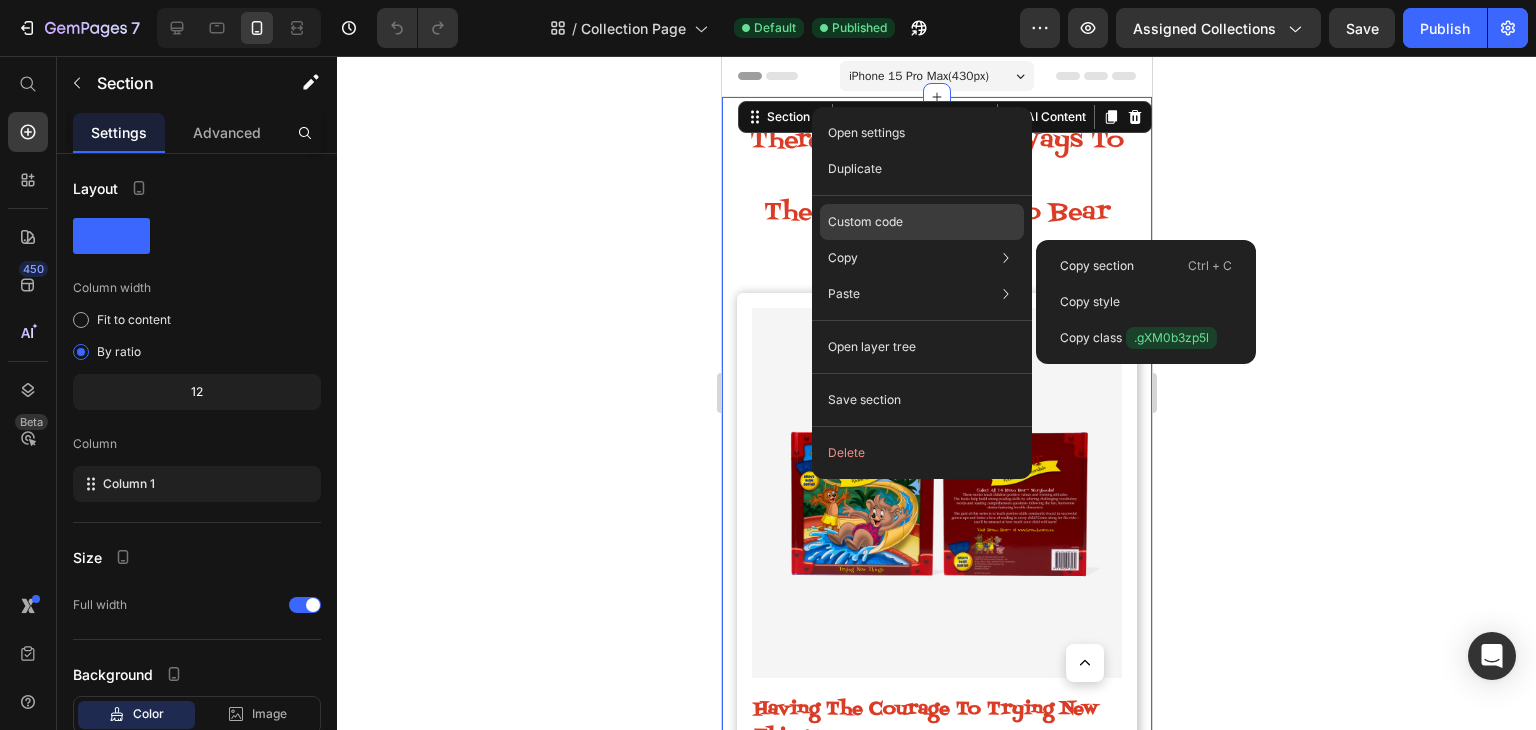 click on "Custom code" at bounding box center [865, 222] 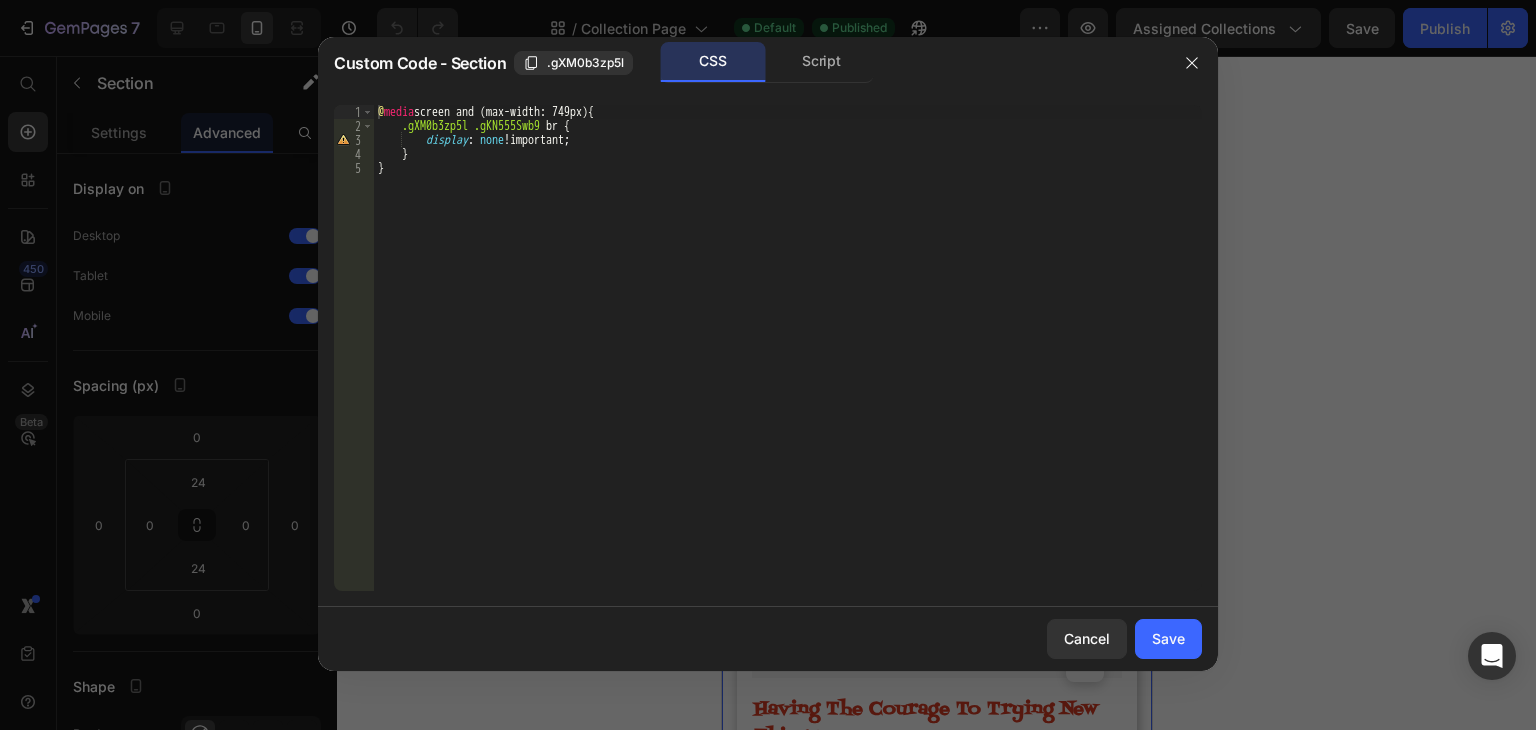 click on "@ media  screen and (max-width: 749px)  {        .gXM0b3zp5l   .gKN555Swb9   br   {           display :   none  !important ;      } }" at bounding box center [788, 362] 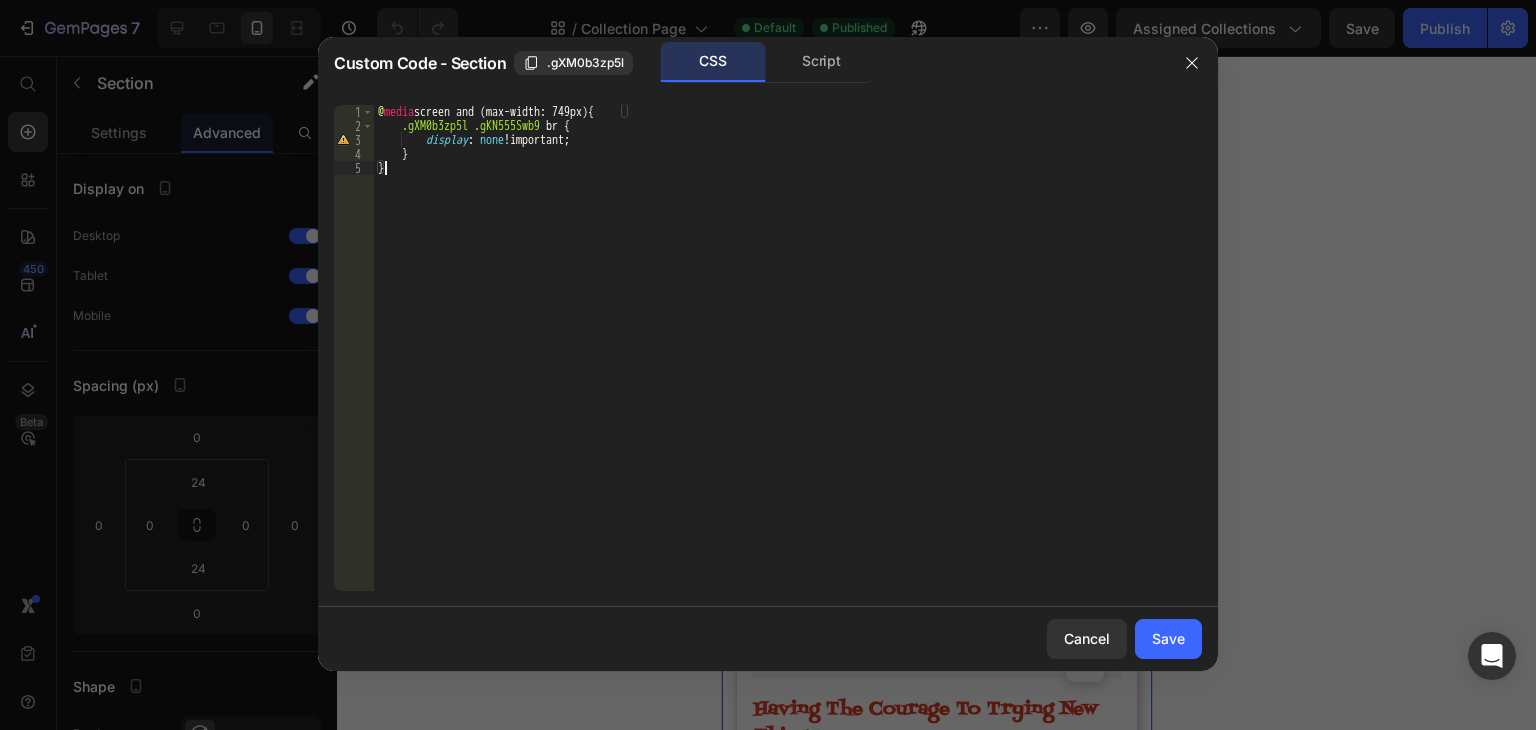 click on "@ media  screen and (max-width: 749px)  {        .gXM0b3zp5l   .gKN555Swb9   br   {           display :   none  !important ;      } }" at bounding box center (788, 362) 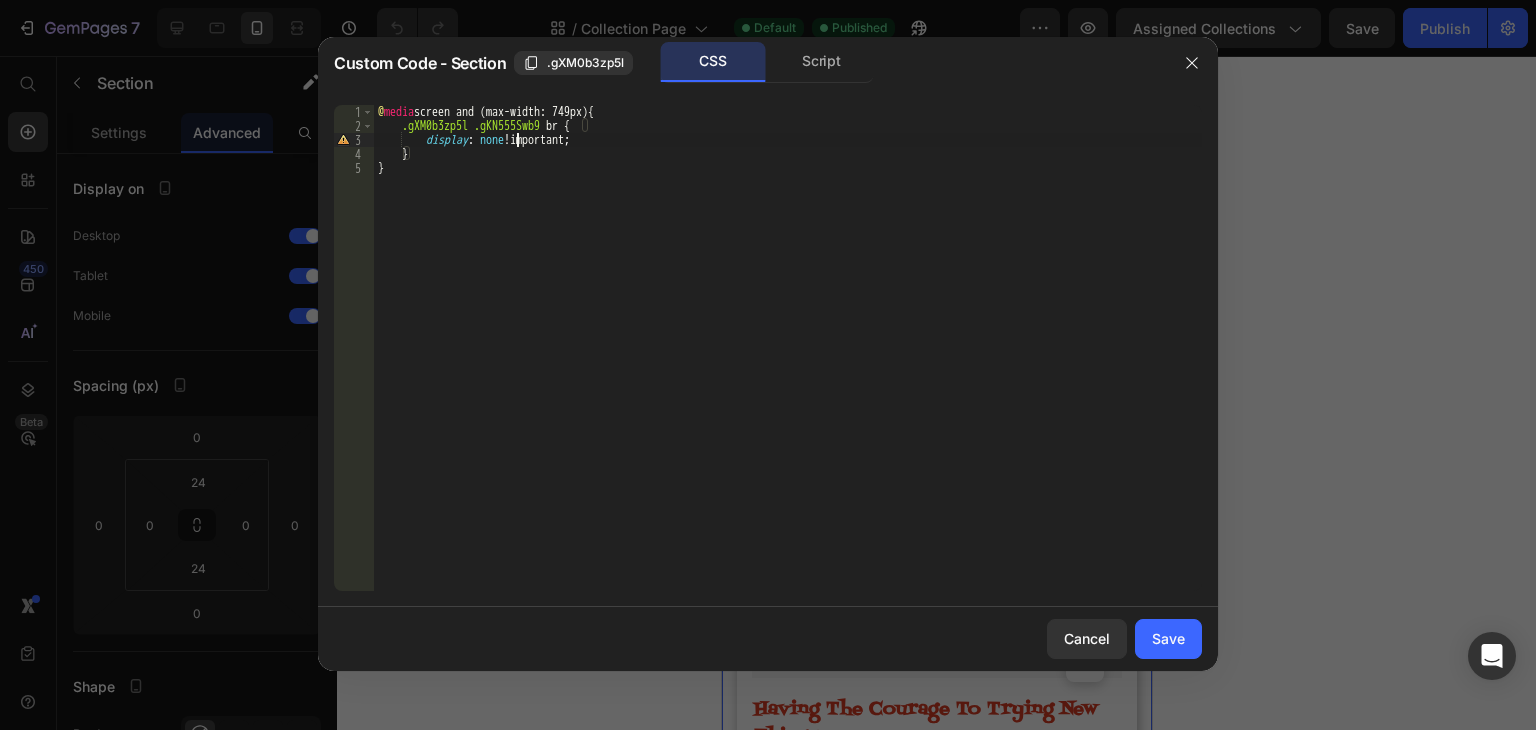 click on "@ media  screen and (max-width: 749px)  {        .gXM0b3zp5l   .gKN555Swb9   br   {           display :   none  !important ;      } }" at bounding box center [788, 362] 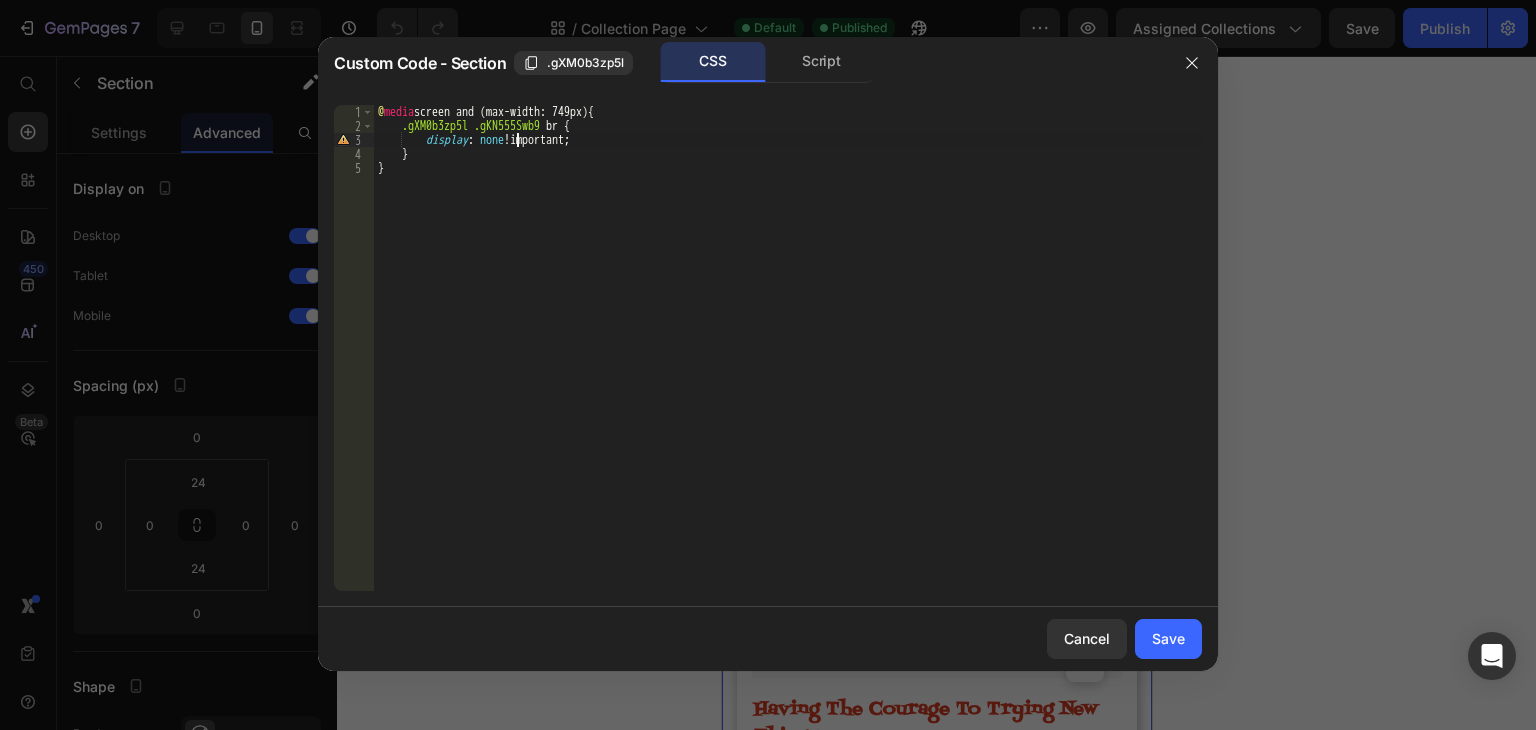 click on "@ media  screen and (max-width: 749px)  {        .gXM0b3zp5l   .gKN555Swb9   br   {           display :   none  !important ;      } }" at bounding box center (788, 362) 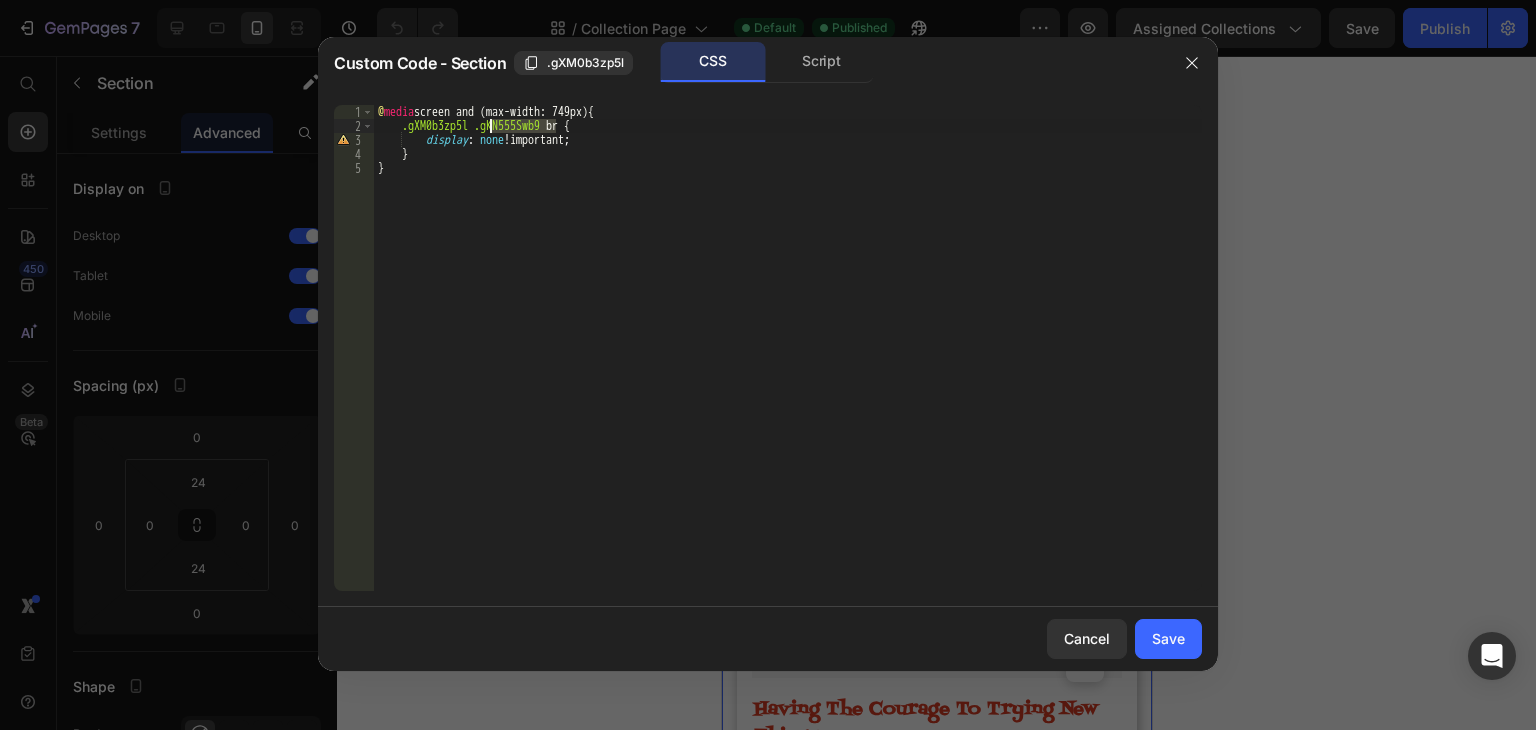 click on "@ media  screen and (max-width: 749px)  {        .gXM0b3zp5l   .gKN555Swb9   br   {           display :   none  !important ;      } }" at bounding box center [788, 362] 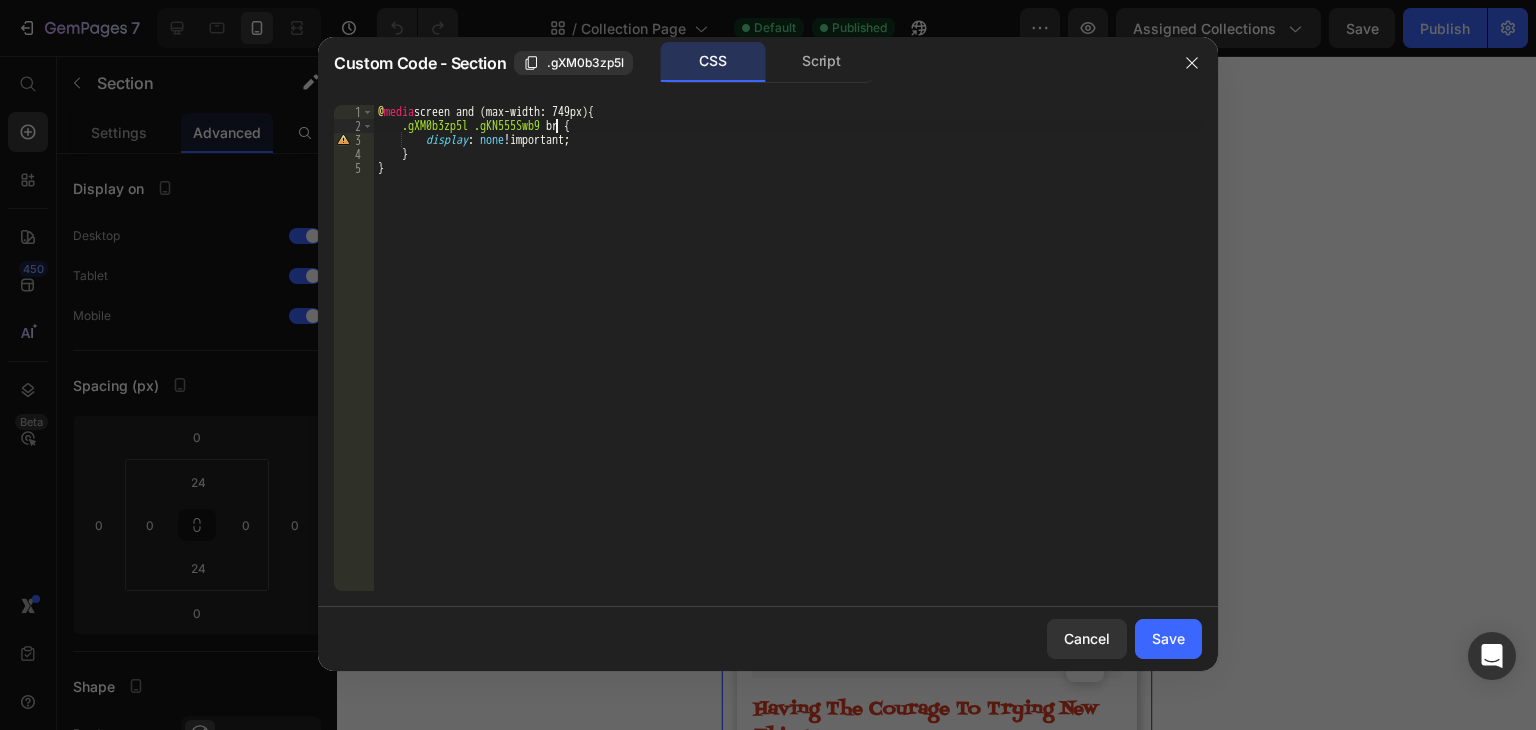 click on "@ media  screen and (max-width: 749px)  {        .gXM0b3zp5l   .gKN555Swb9   br   {           display :   none  !important ;      } }" at bounding box center [788, 362] 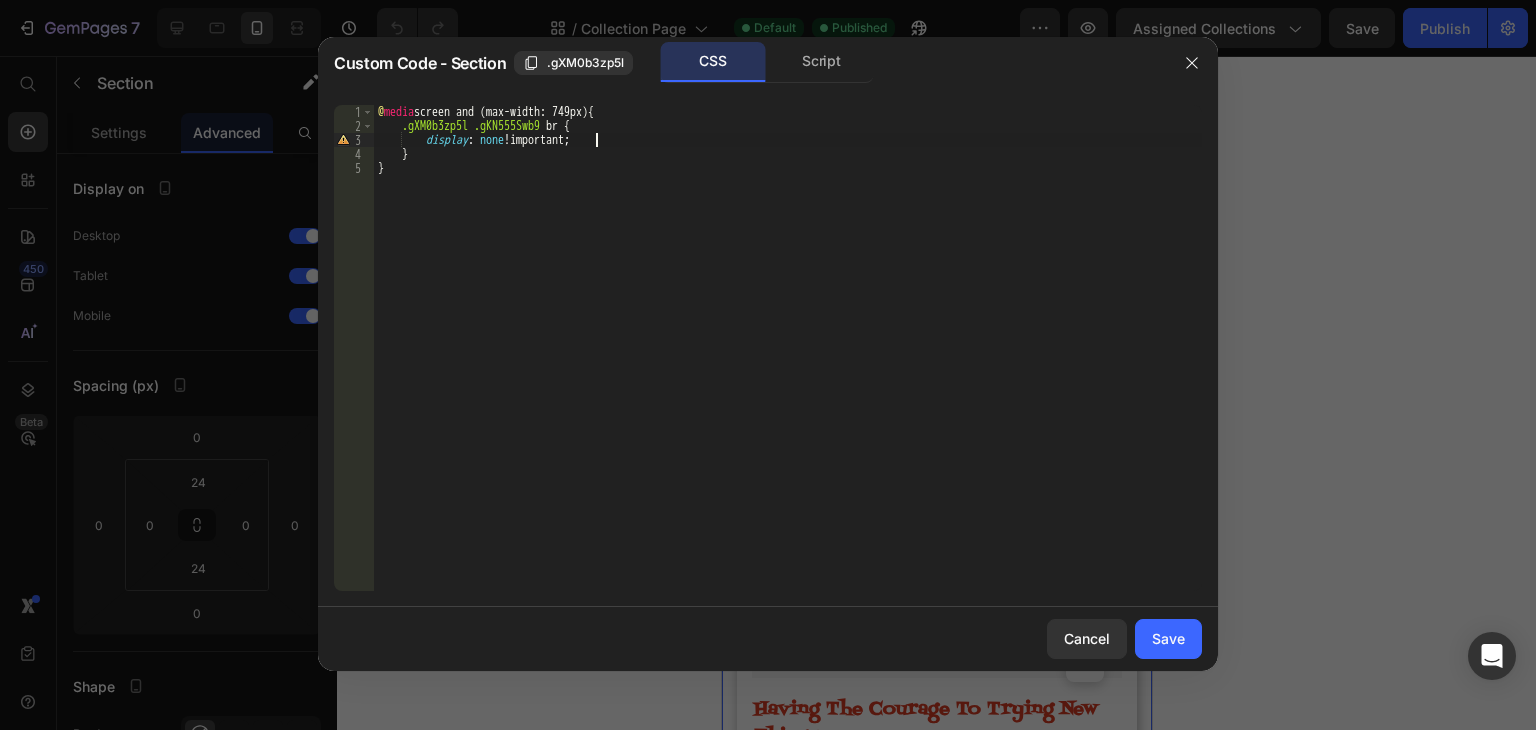 click on "@ media  screen and (max-width: 749px)  {        .gXM0b3zp5l   .gKN555Swb9   br   {           display :   none  !important ;      } }" at bounding box center (788, 362) 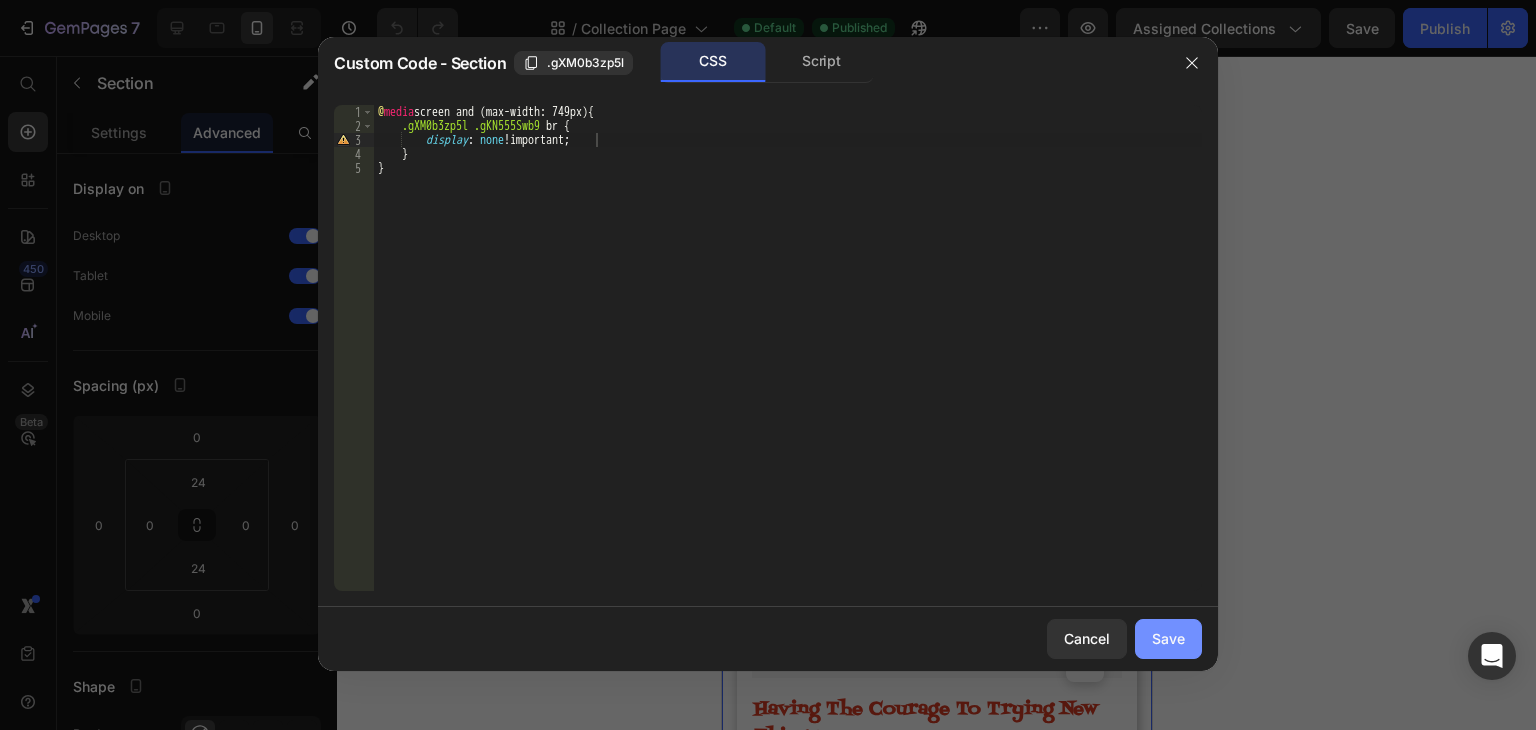 click on "Save" 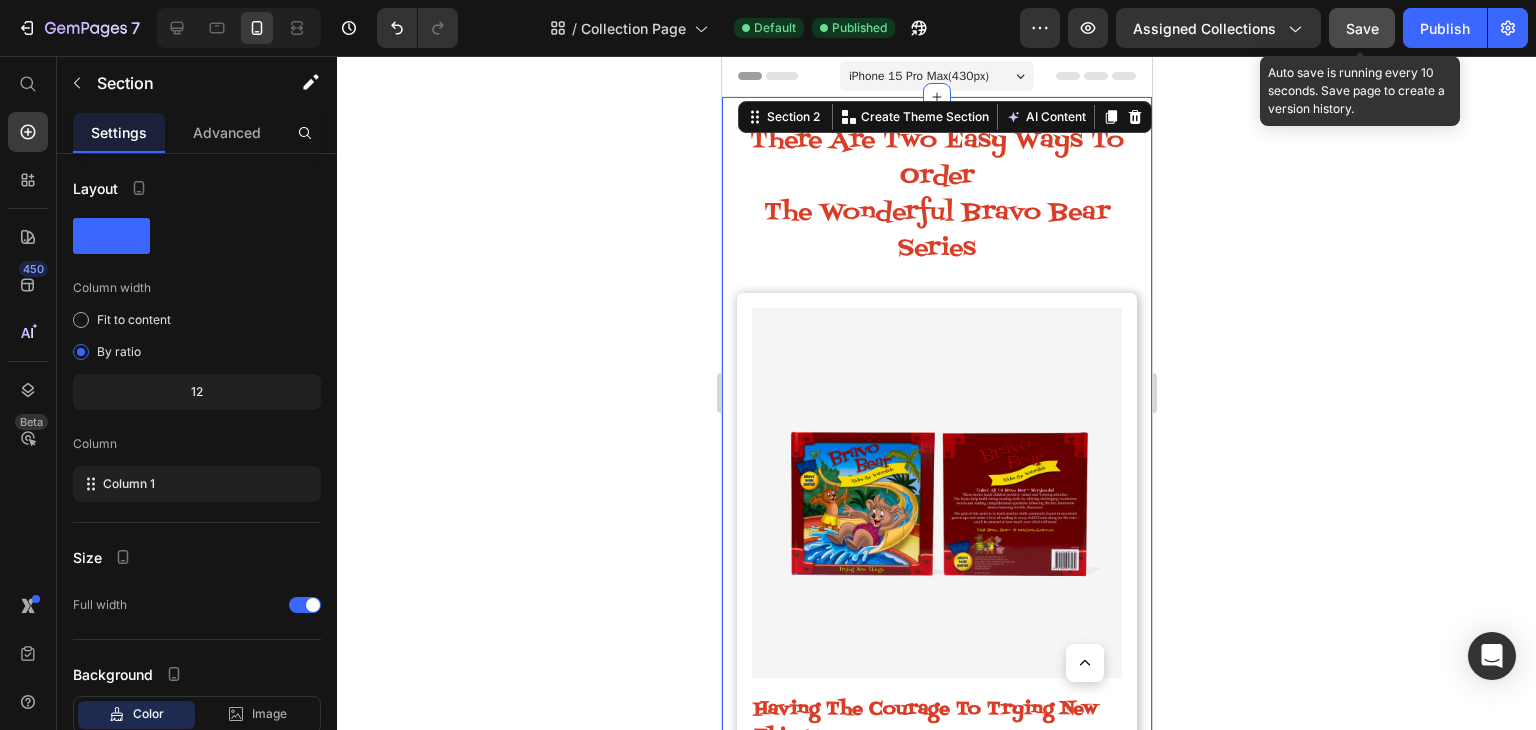 click on "Save" at bounding box center [1362, 28] 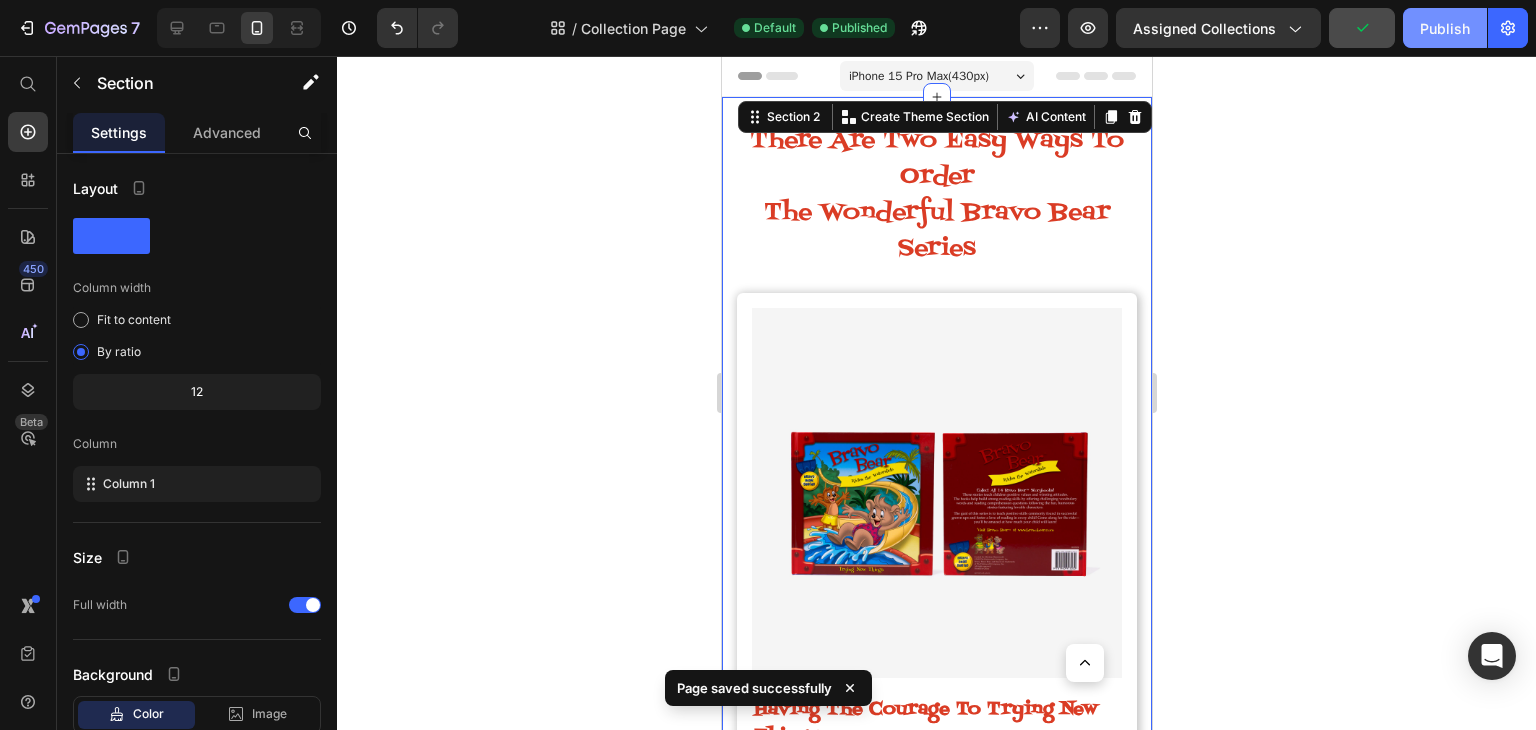 click on "Publish" at bounding box center (1445, 28) 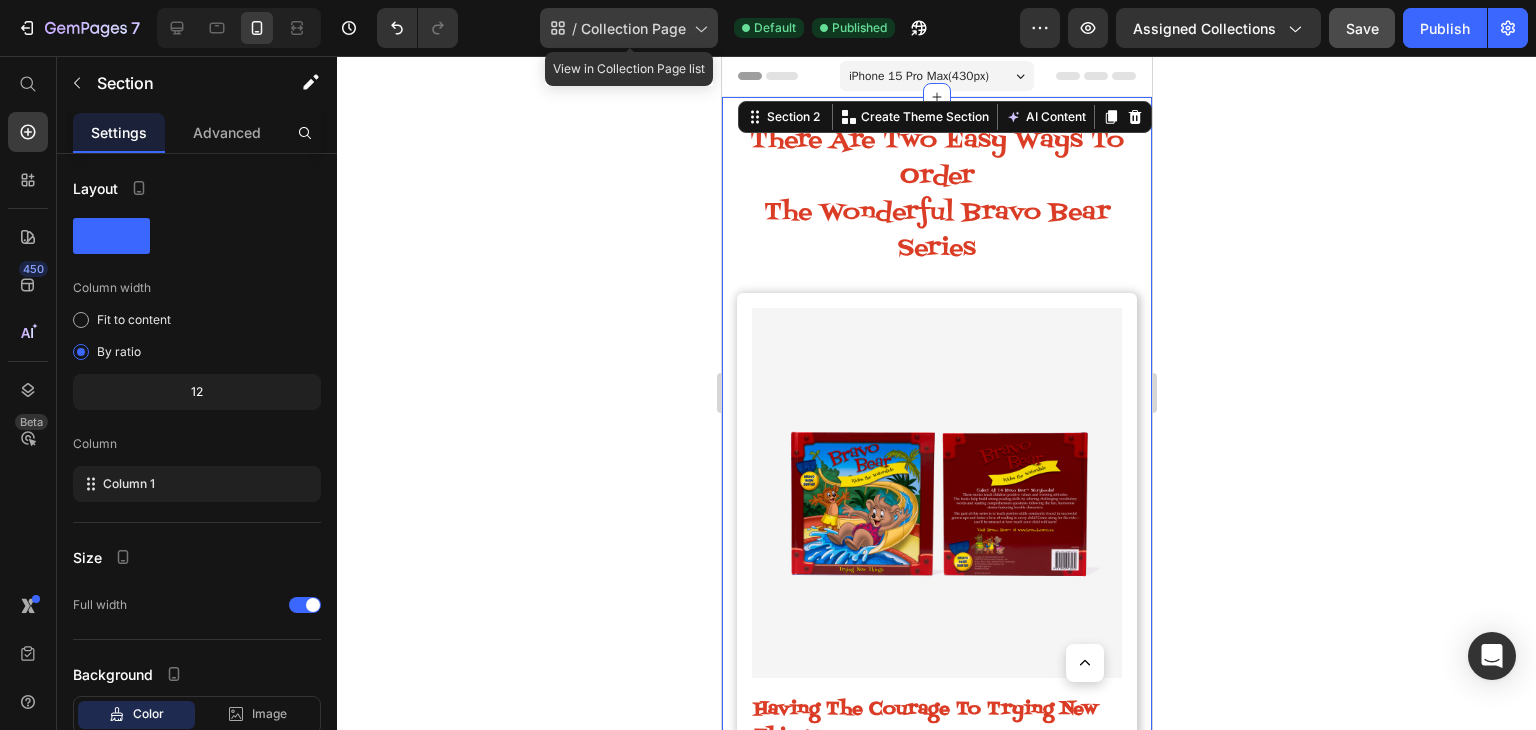 click on "Collection Page" at bounding box center [633, 28] 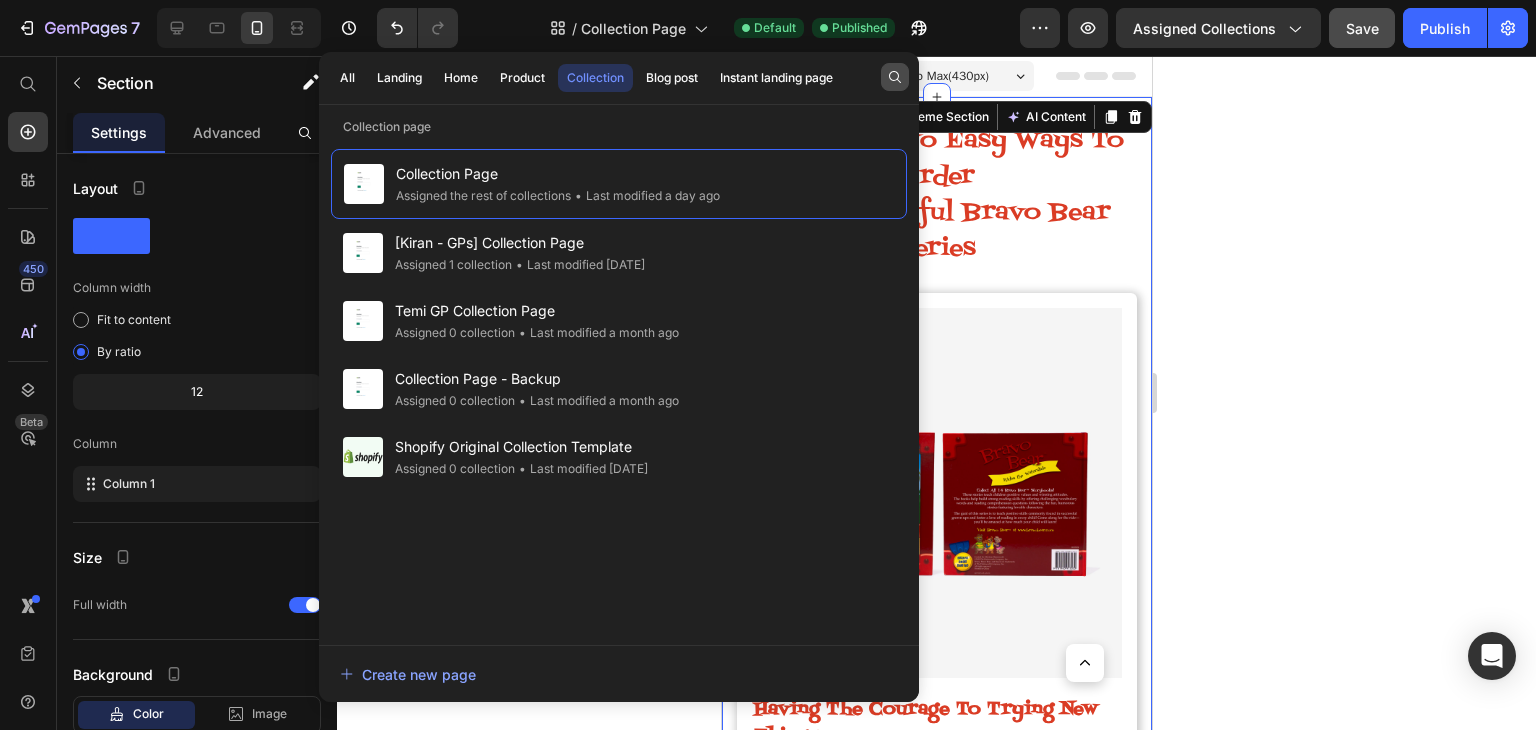 click 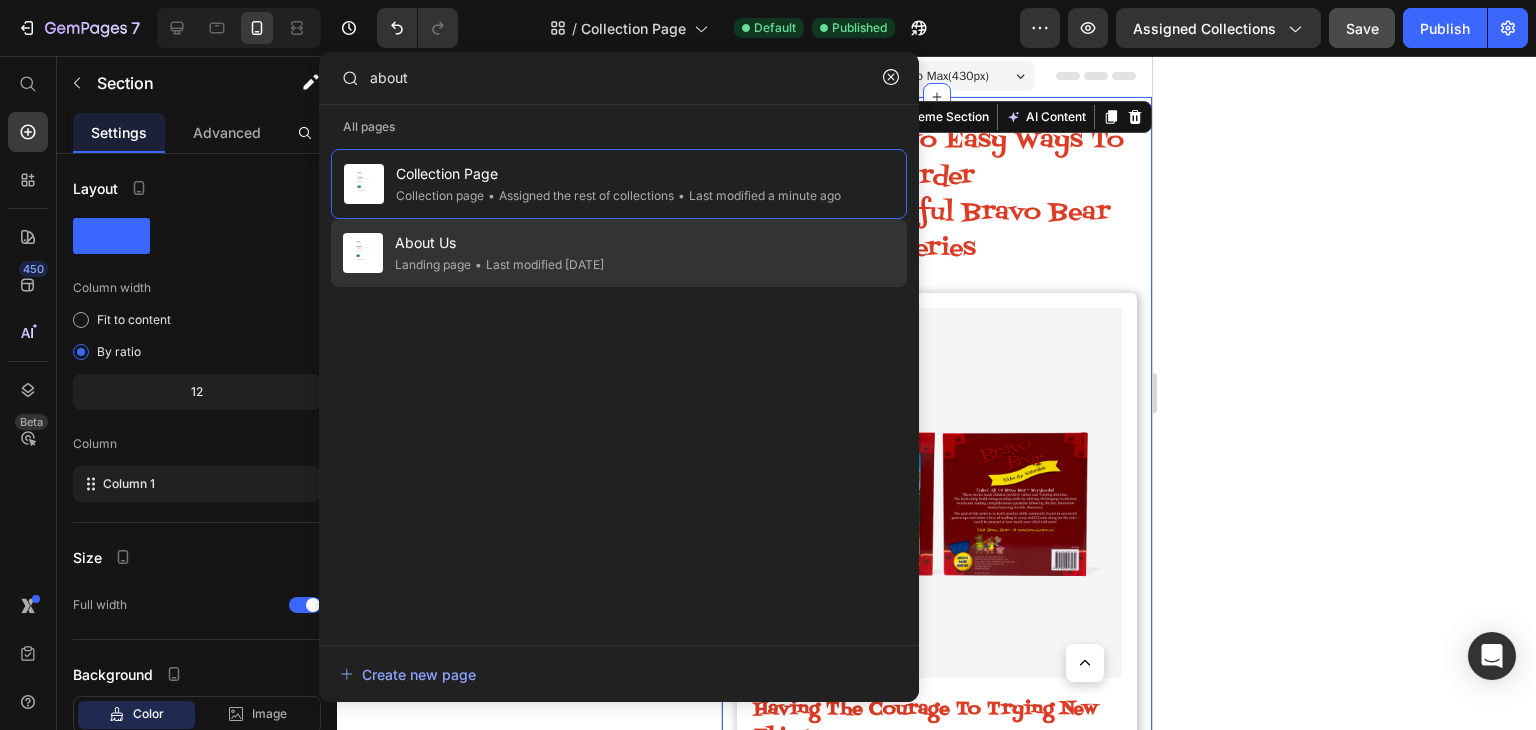 type on "about" 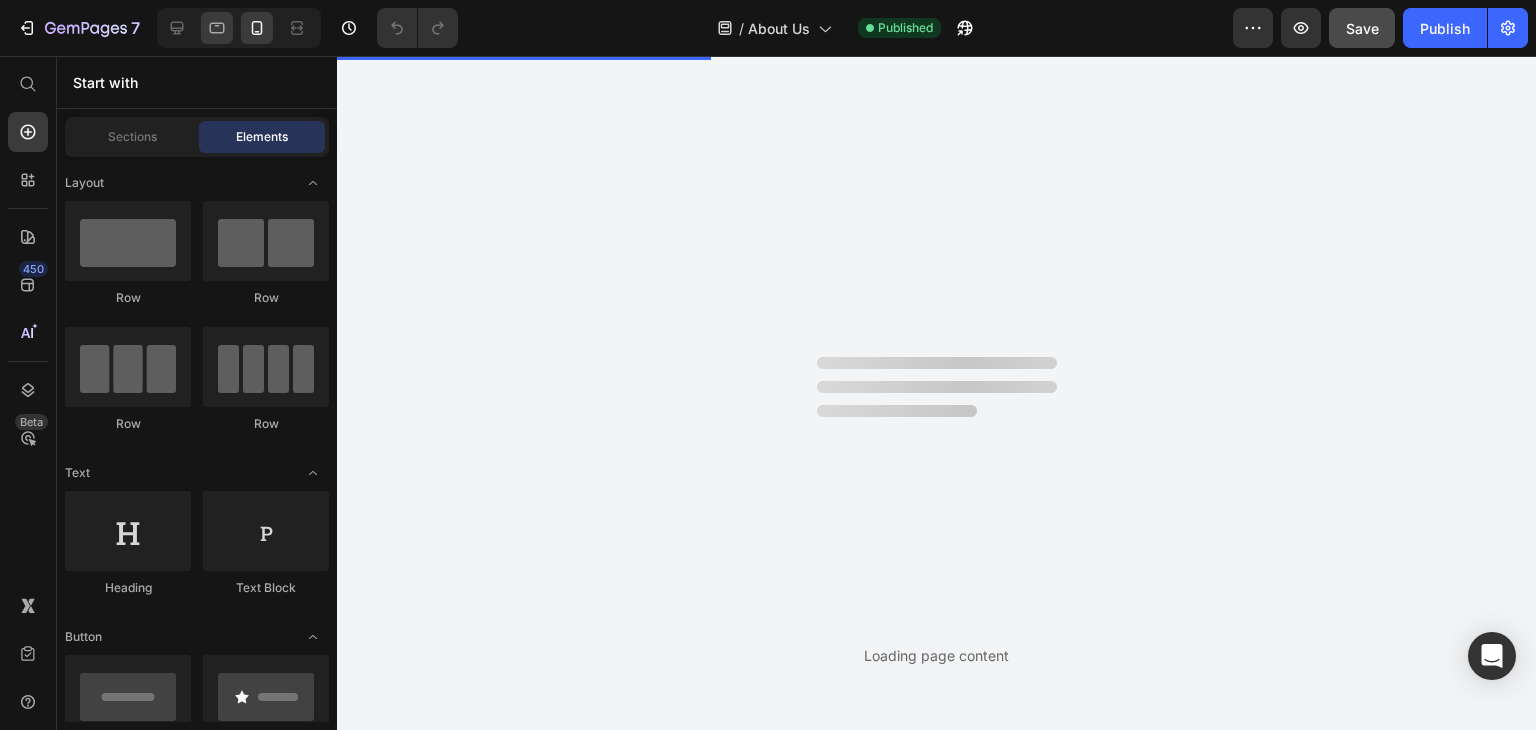 scroll, scrollTop: 0, scrollLeft: 0, axis: both 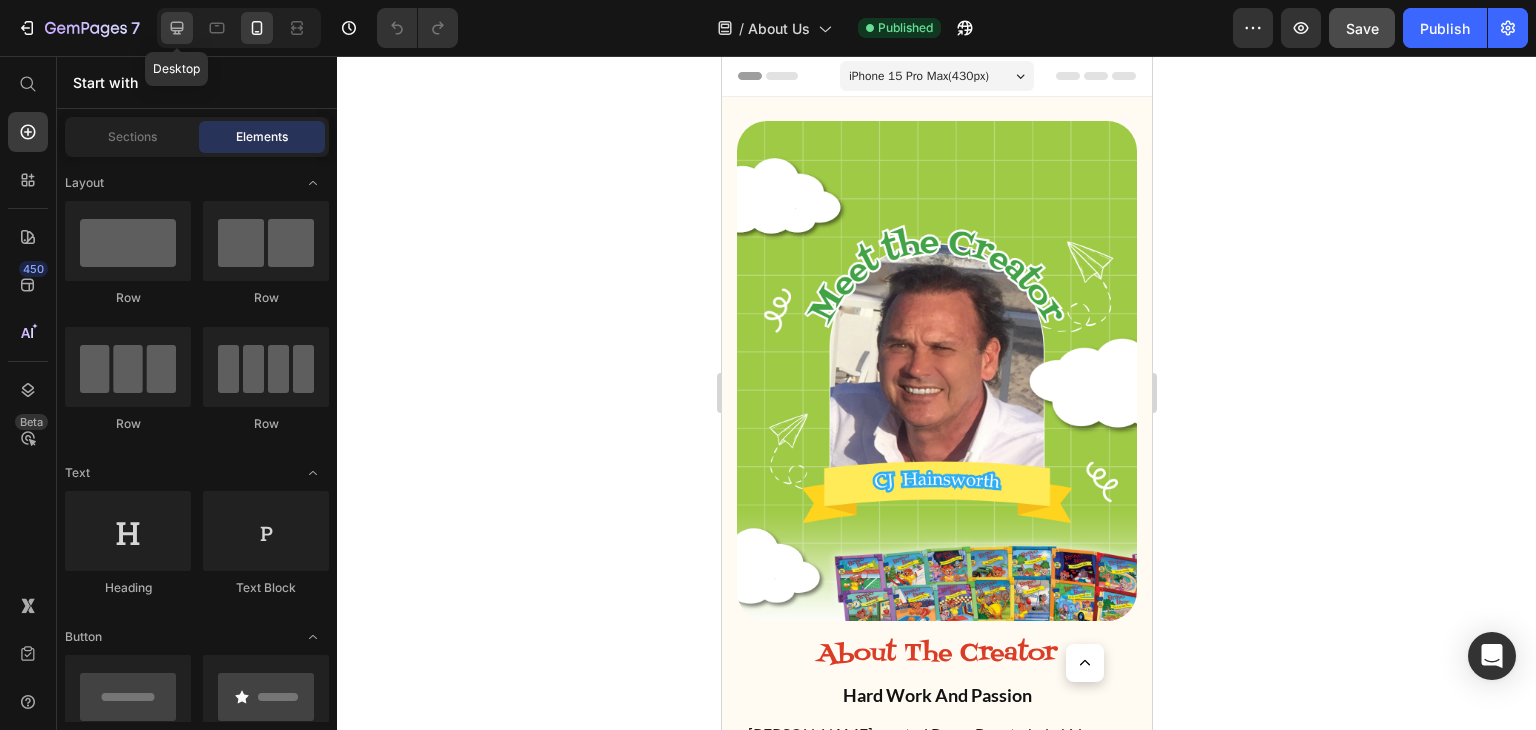 click 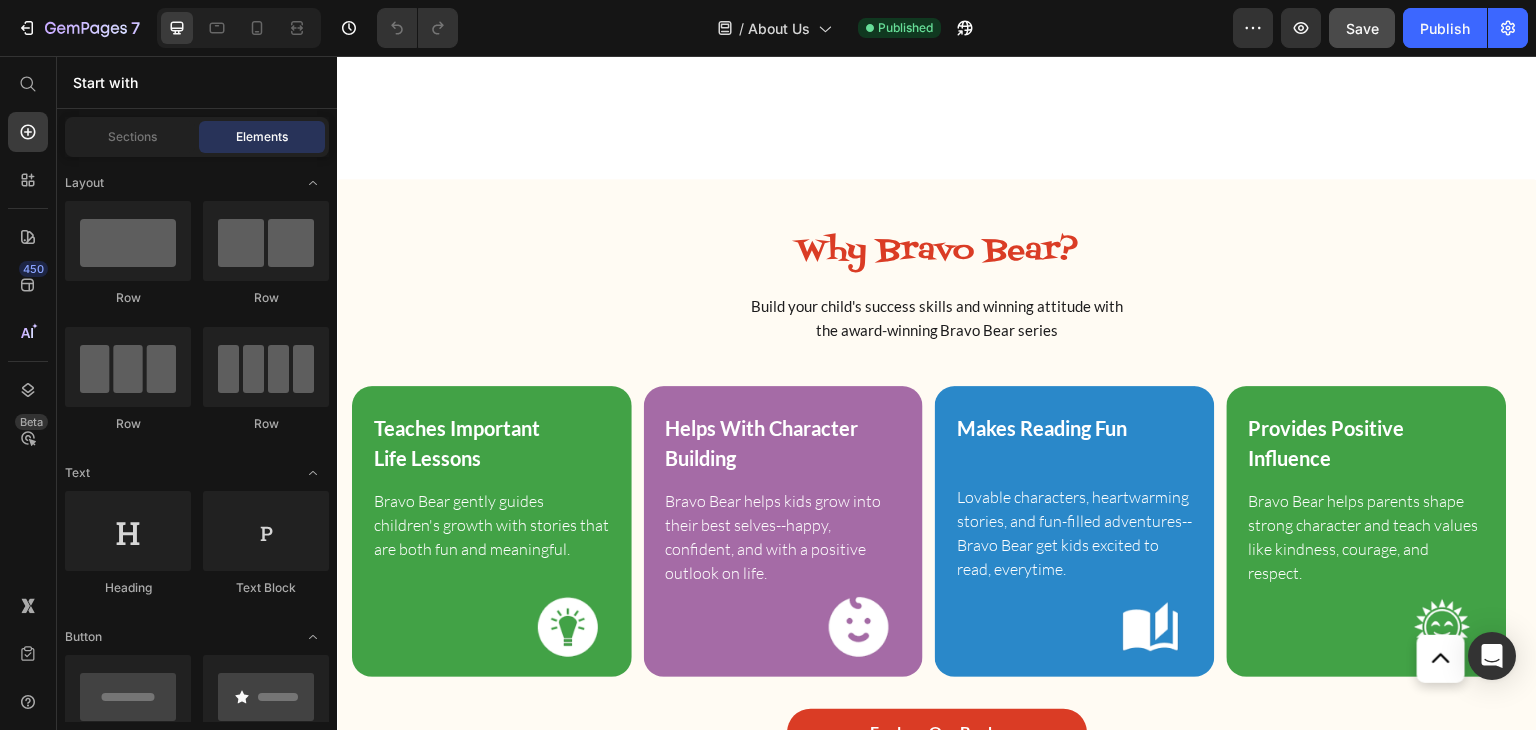 scroll, scrollTop: 5139, scrollLeft: 0, axis: vertical 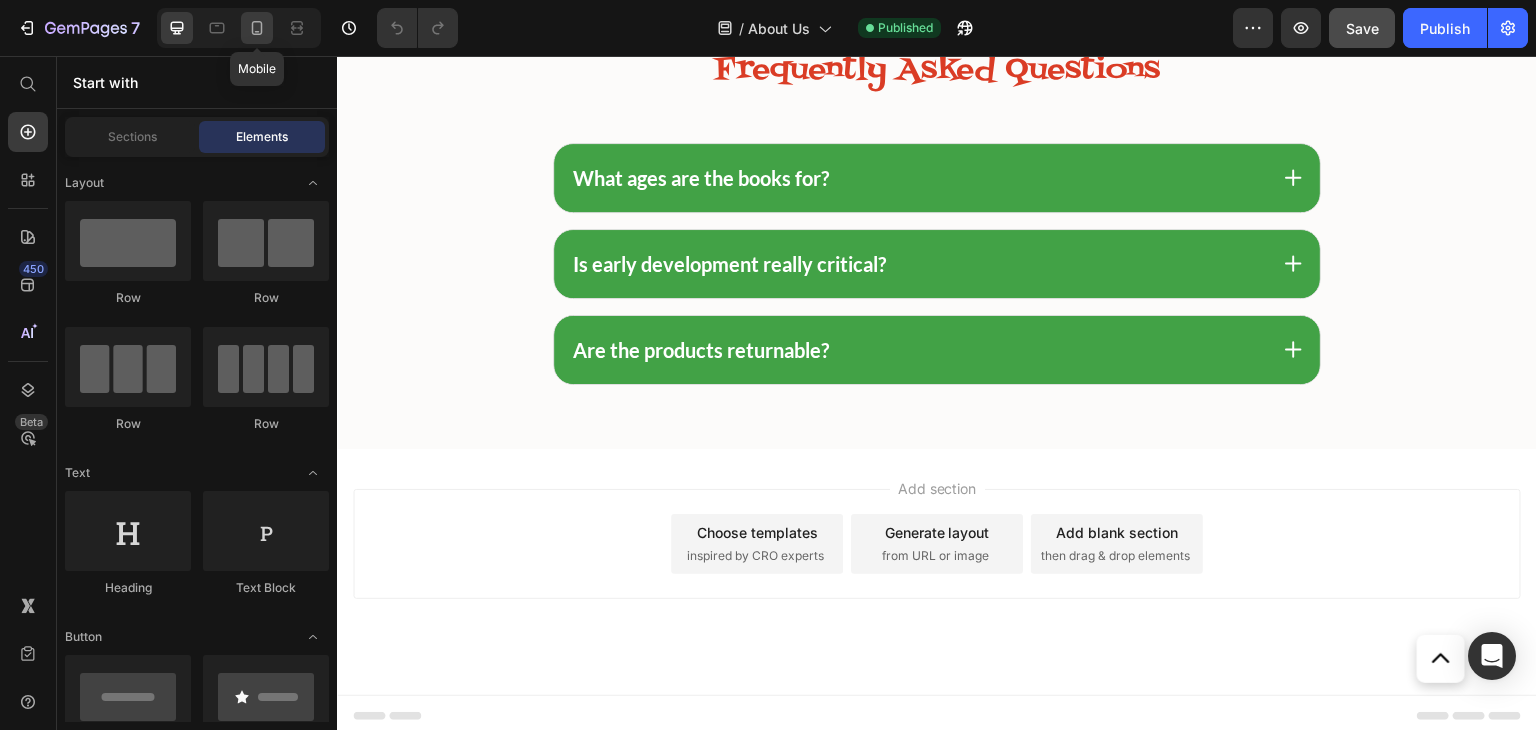click 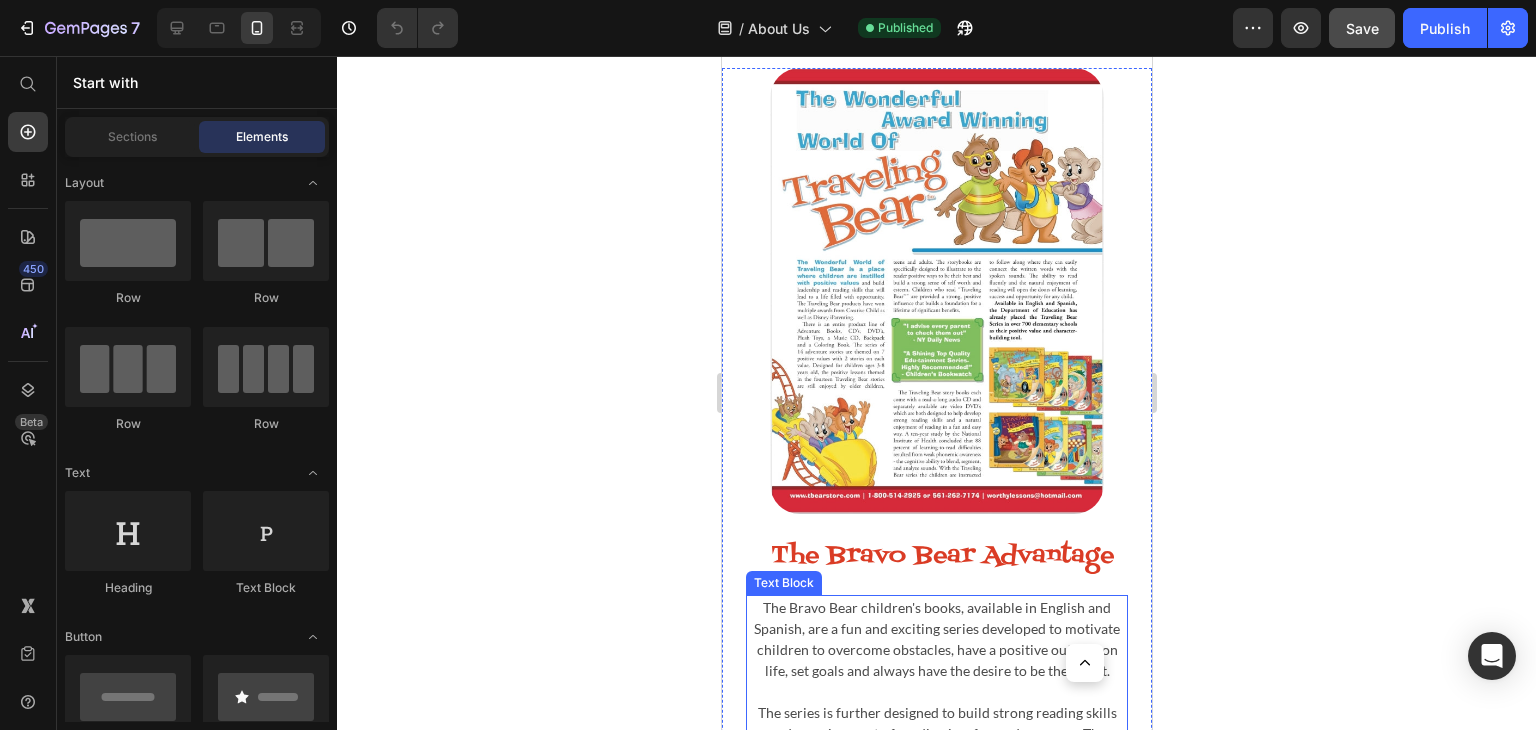 scroll, scrollTop: 2002, scrollLeft: 0, axis: vertical 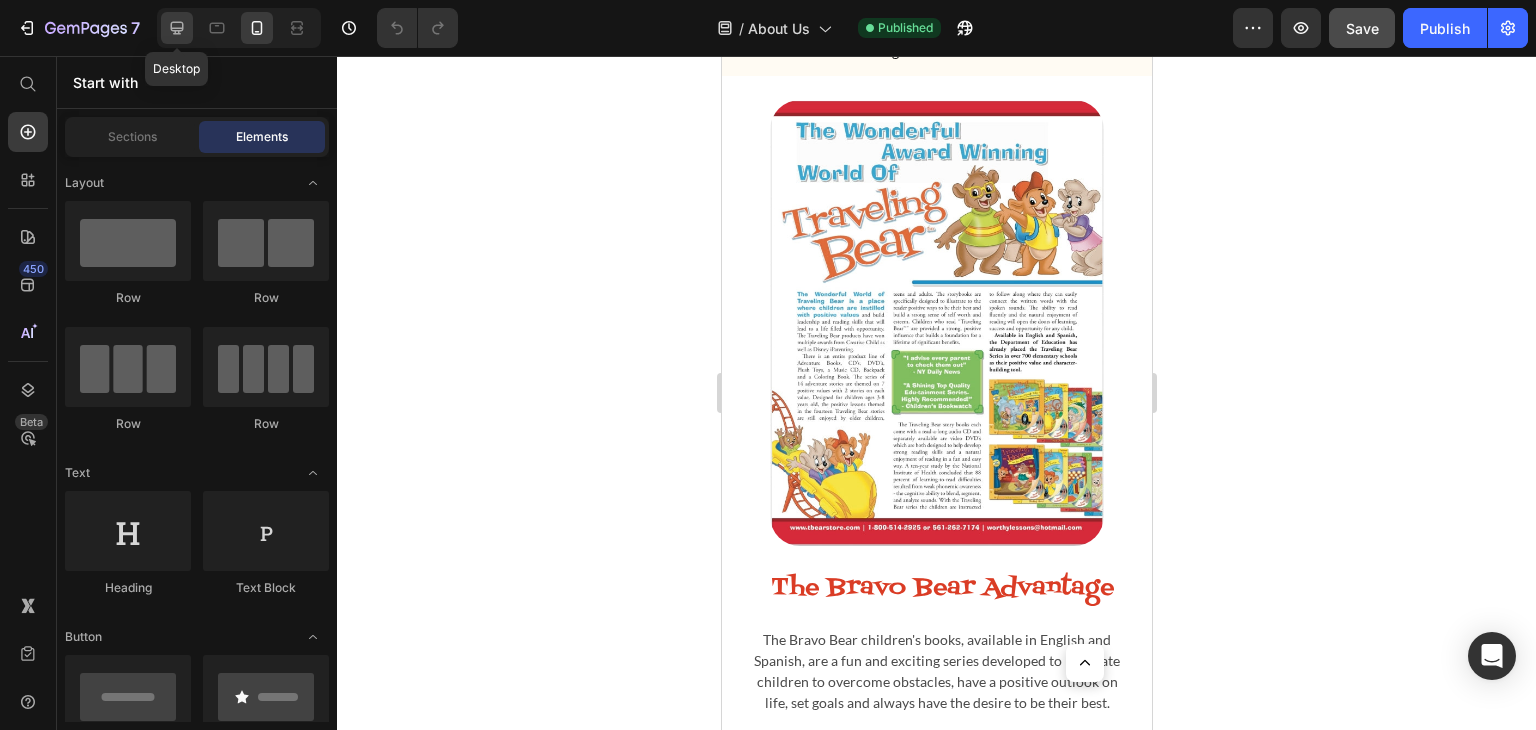 drag, startPoint x: 177, startPoint y: 37, endPoint x: 331, endPoint y: 172, distance: 204.79501 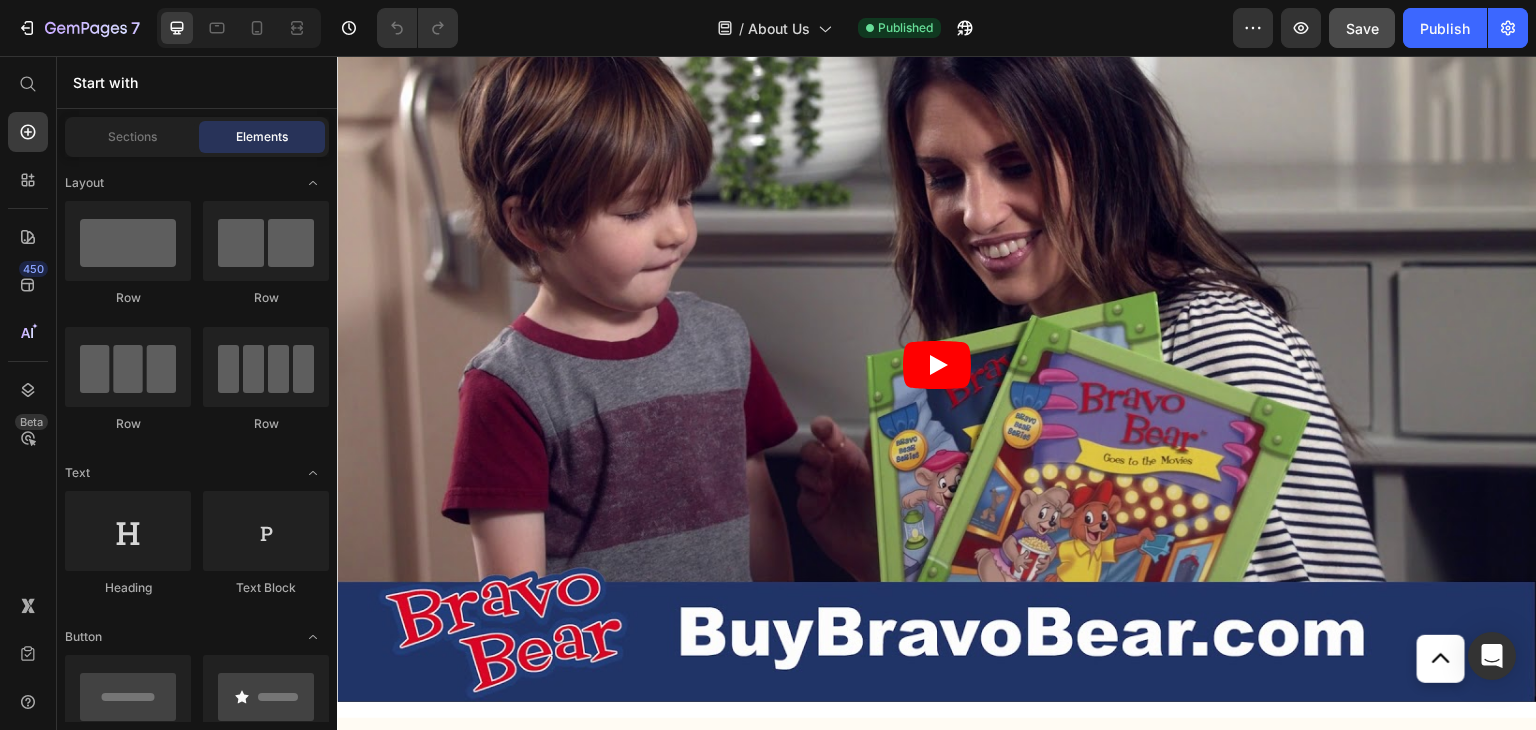 scroll, scrollTop: 2125, scrollLeft: 0, axis: vertical 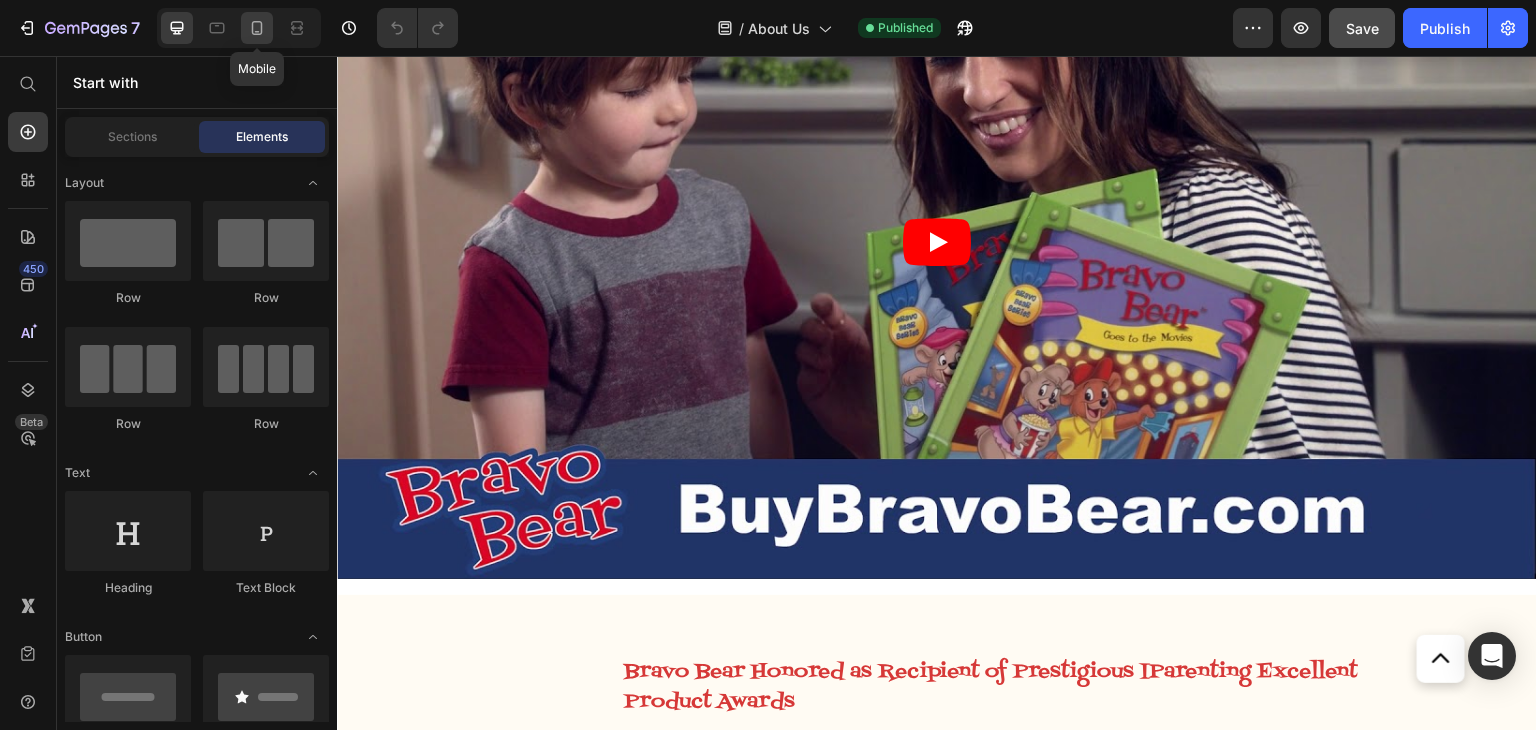 click 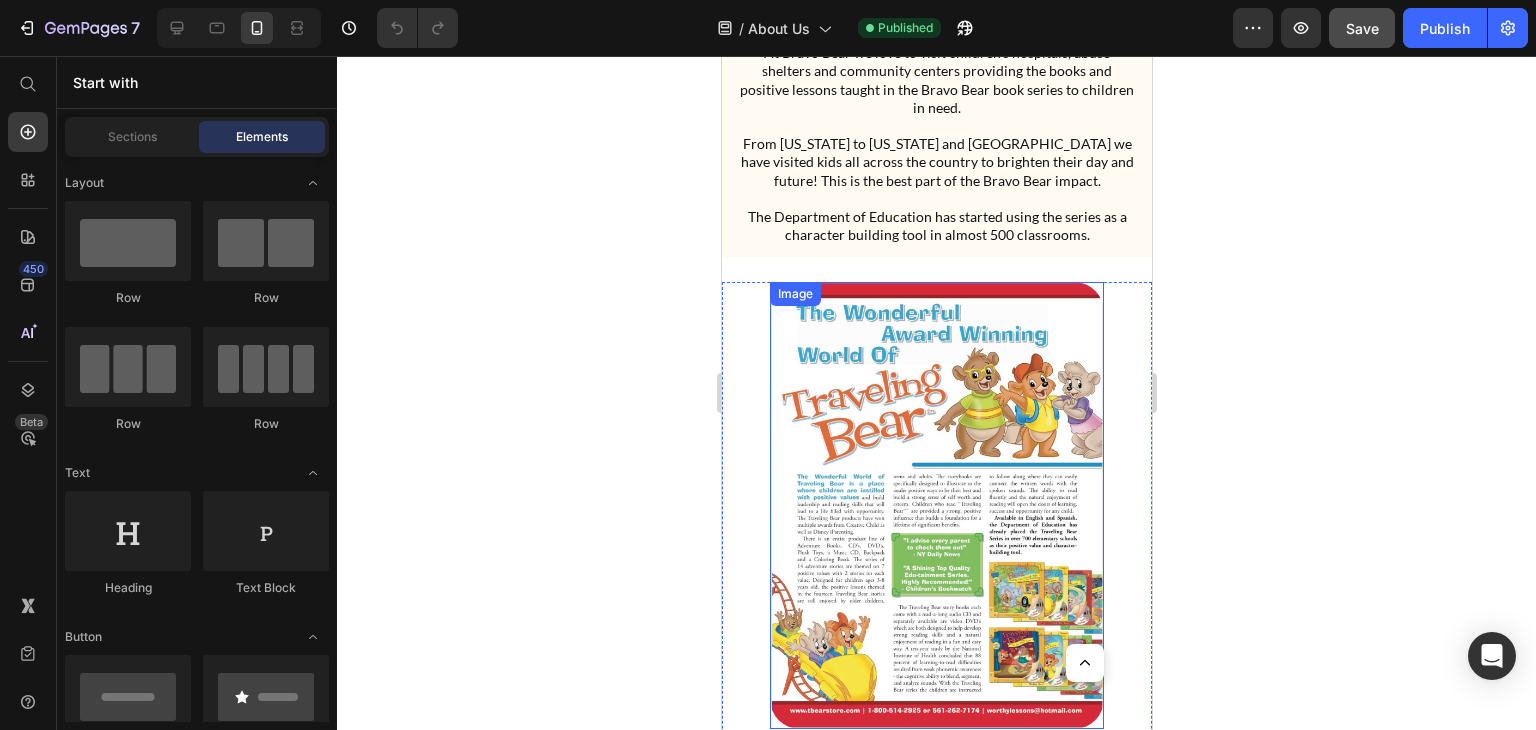scroll, scrollTop: 1654, scrollLeft: 0, axis: vertical 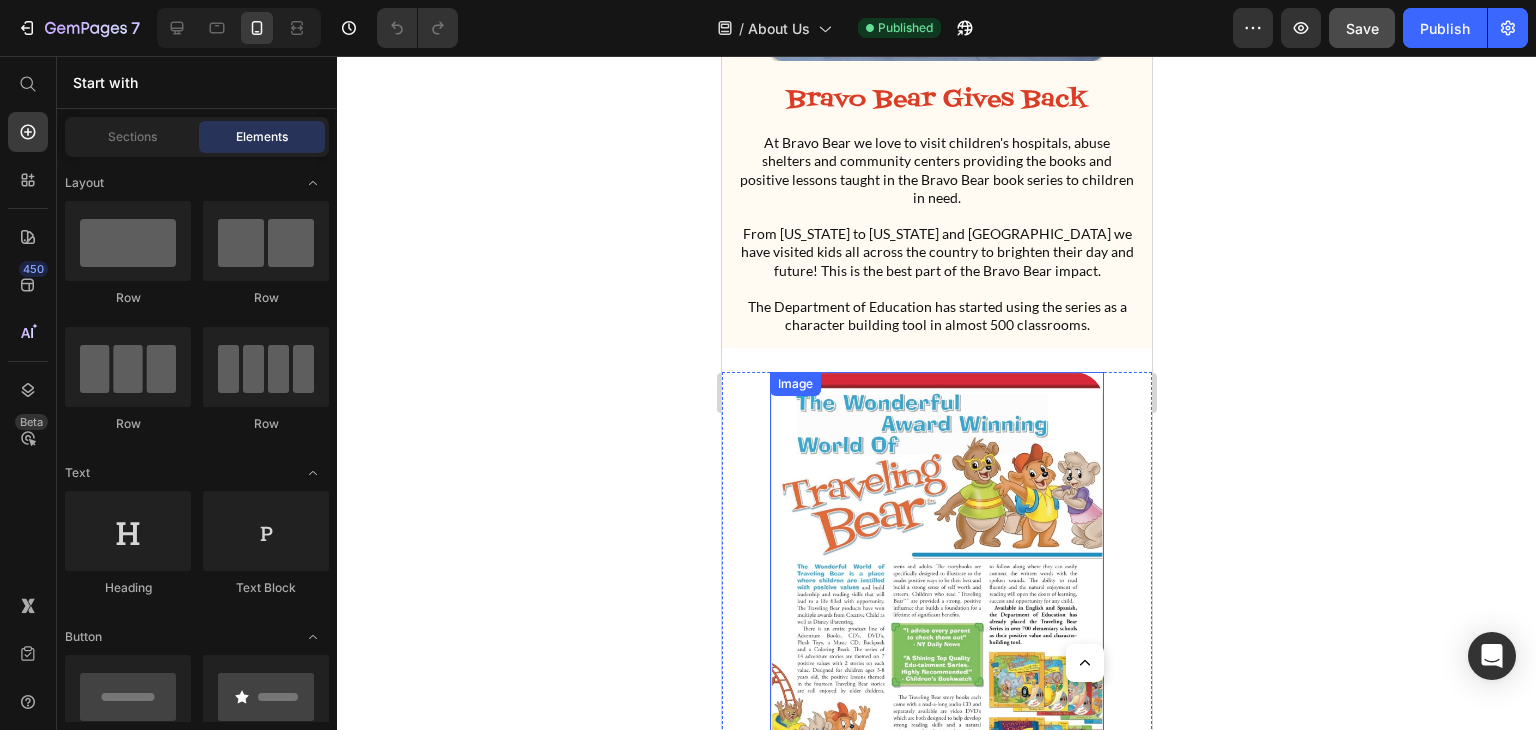 click at bounding box center (936, 595) 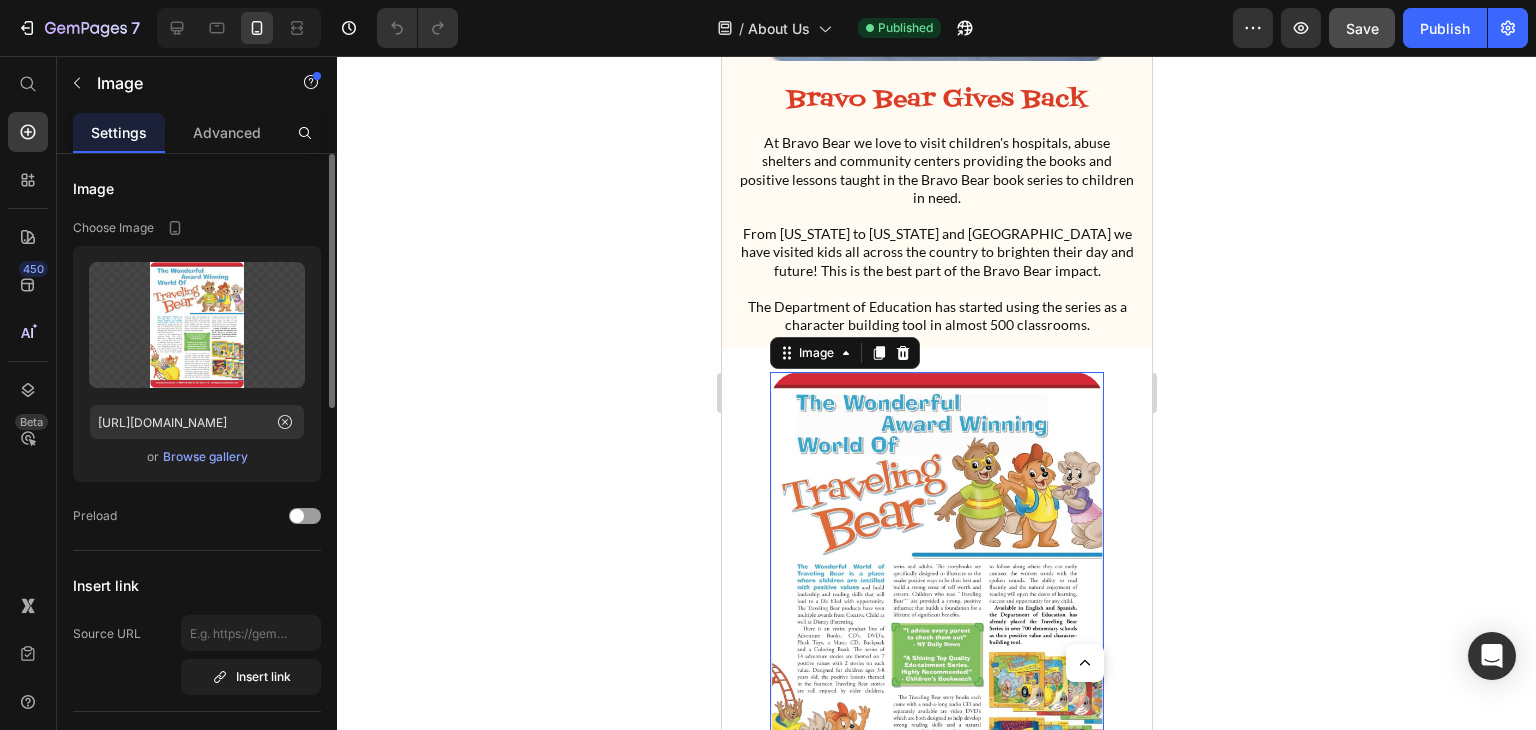 click on "Browse gallery" at bounding box center (205, 457) 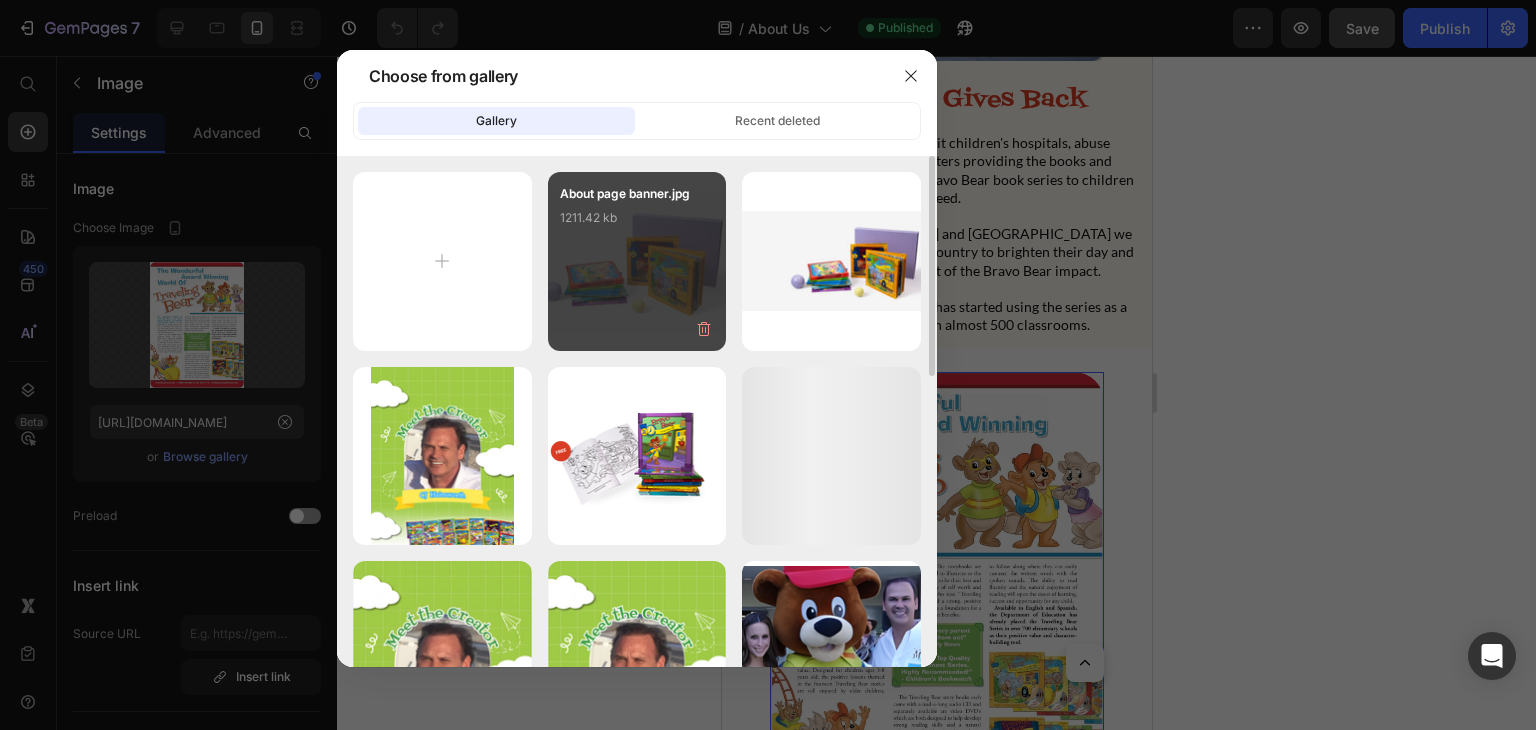 click on "About page banner.jpg 1211.42 kb" at bounding box center (637, 224) 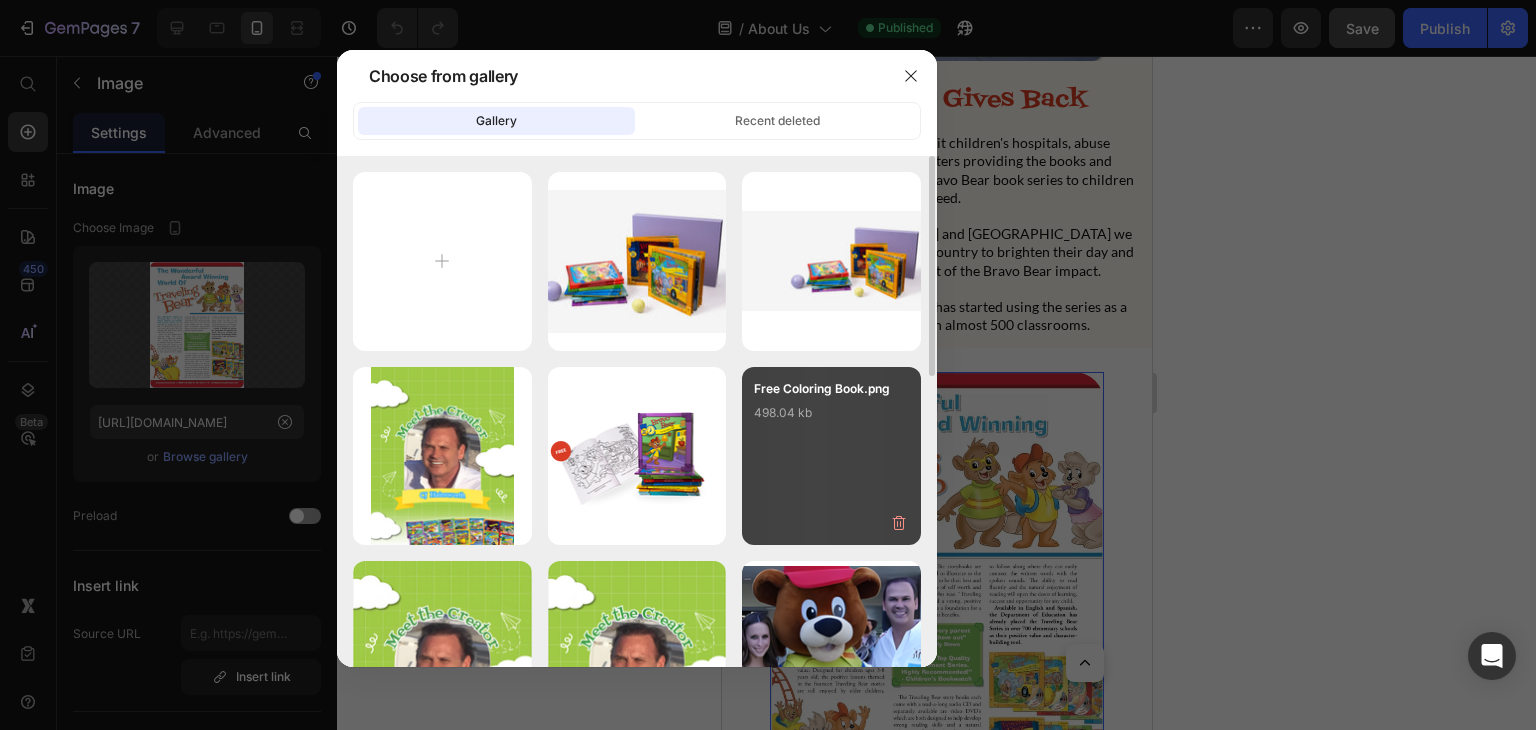 type on "[URL][DOMAIN_NAME]" 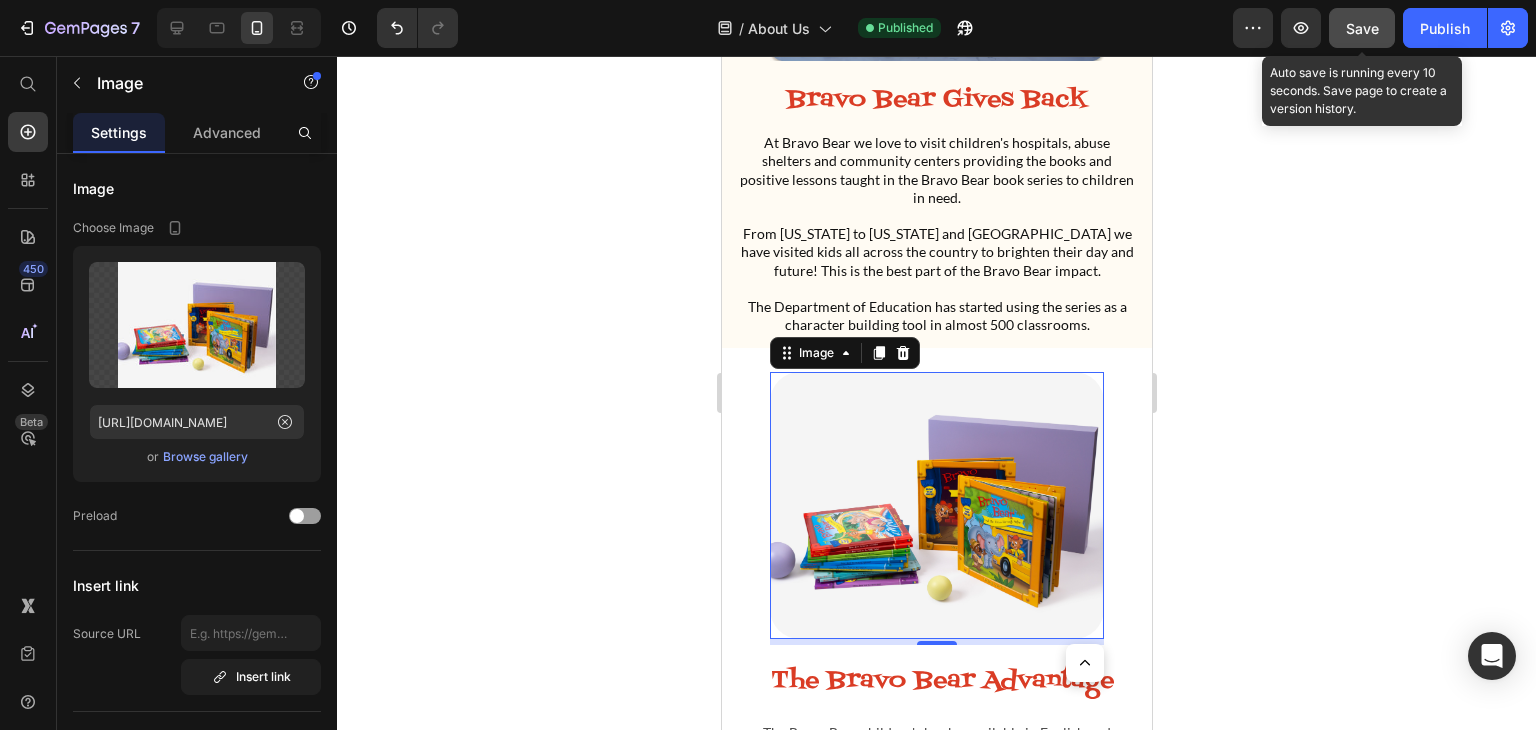 click on "Save" at bounding box center [1362, 28] 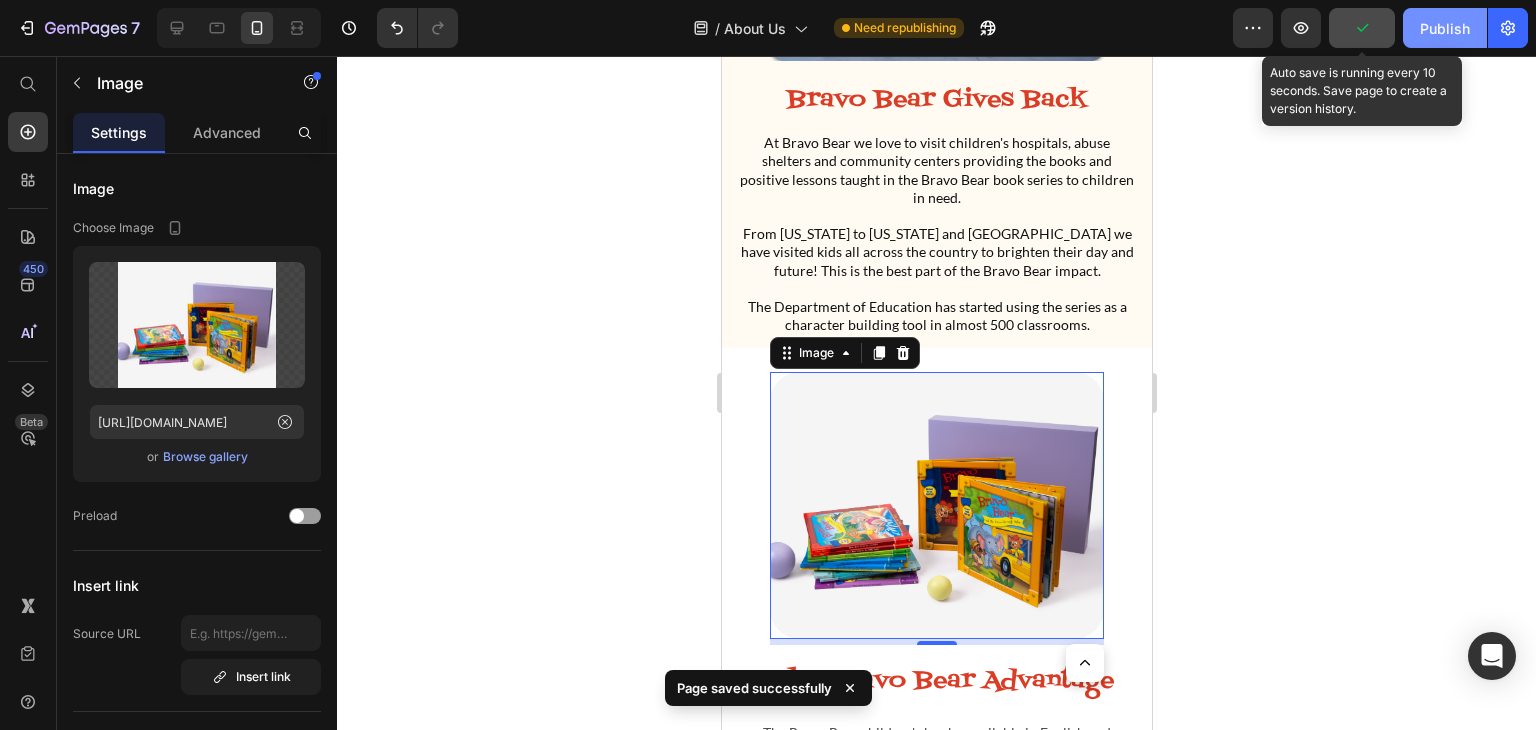 click on "Publish" at bounding box center (1445, 28) 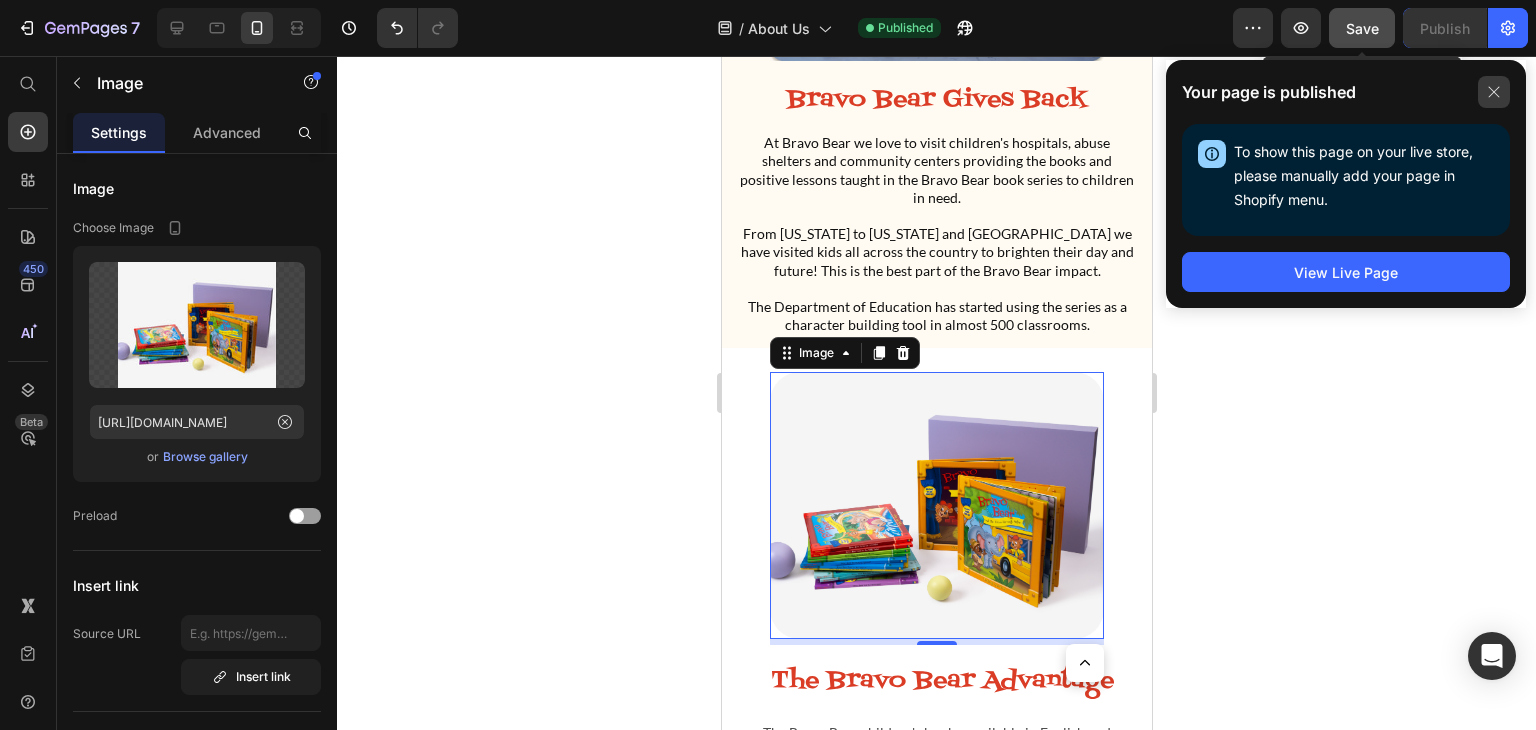click 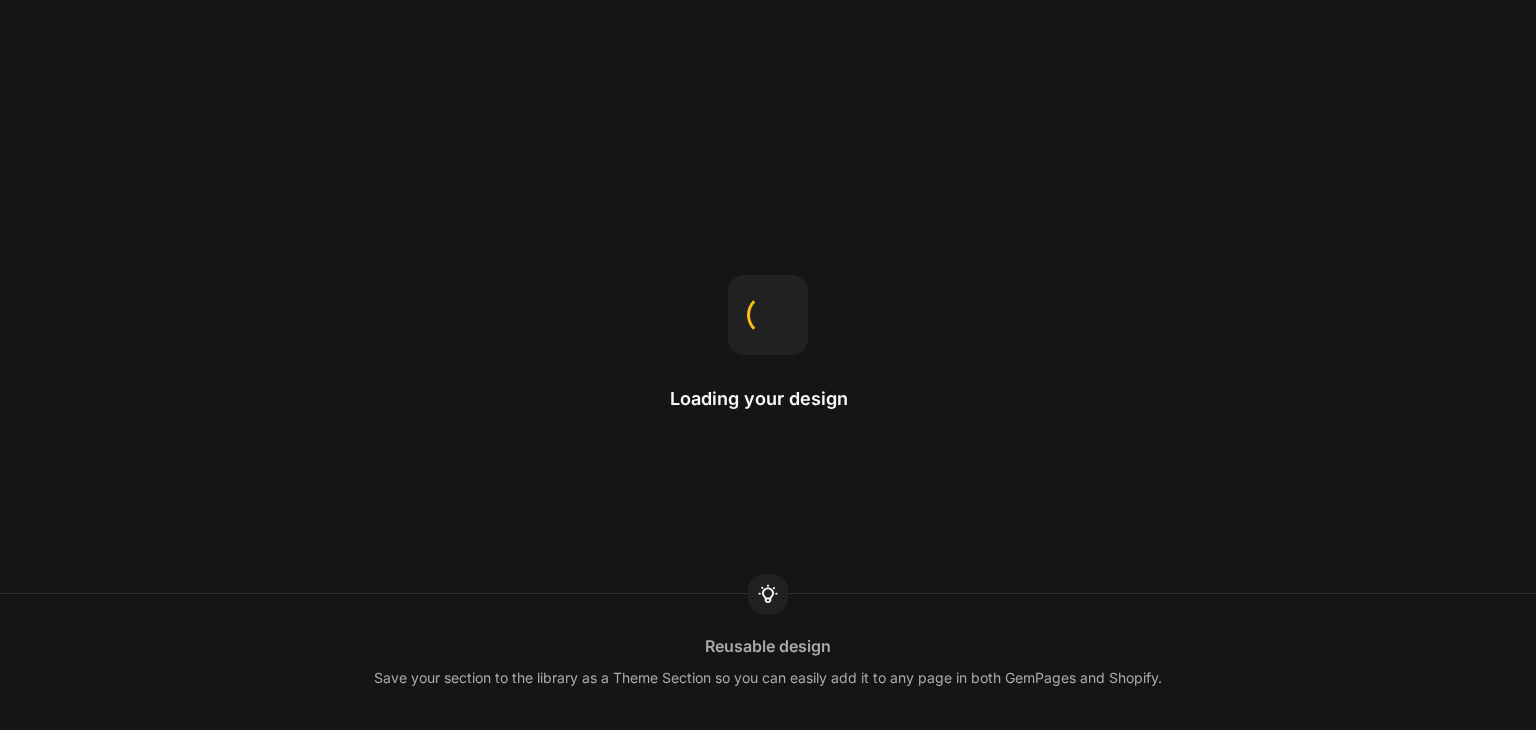 scroll, scrollTop: 0, scrollLeft: 0, axis: both 